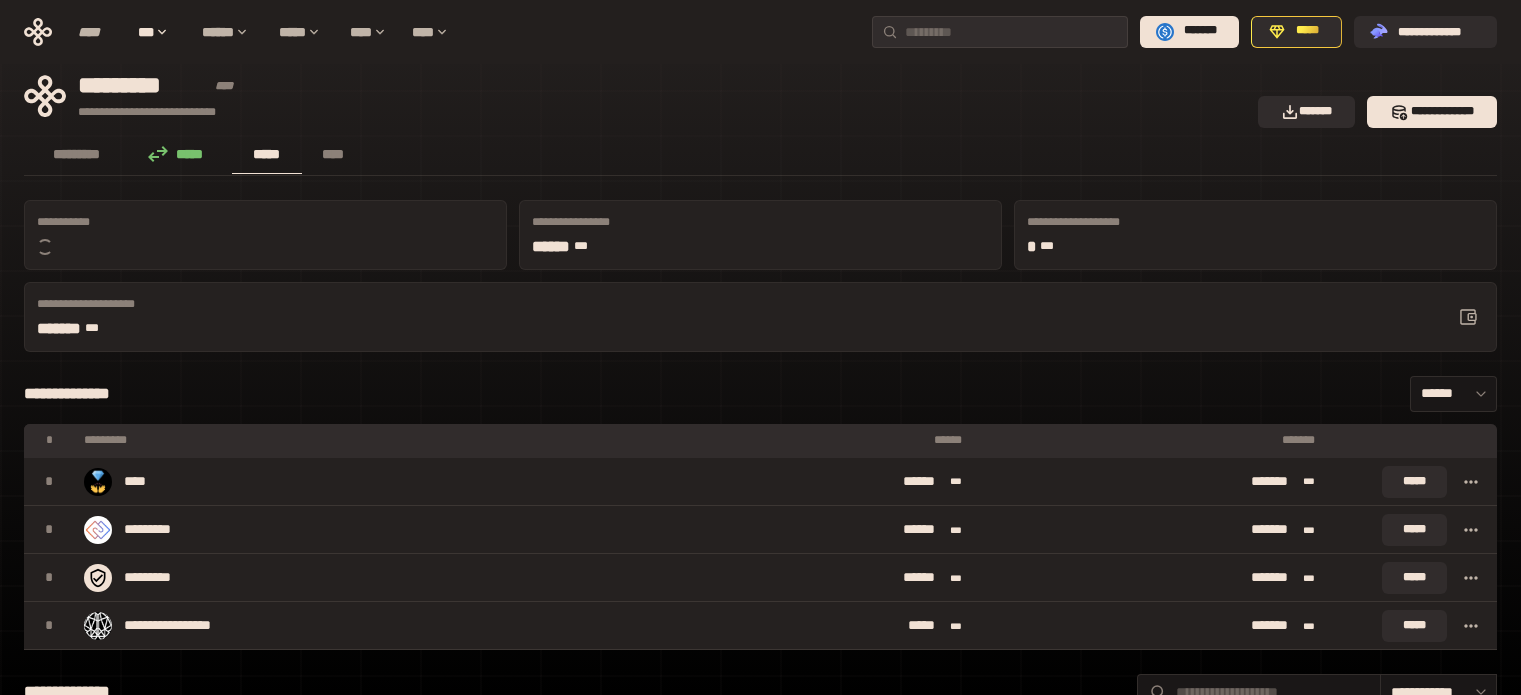 scroll, scrollTop: 0, scrollLeft: 0, axis: both 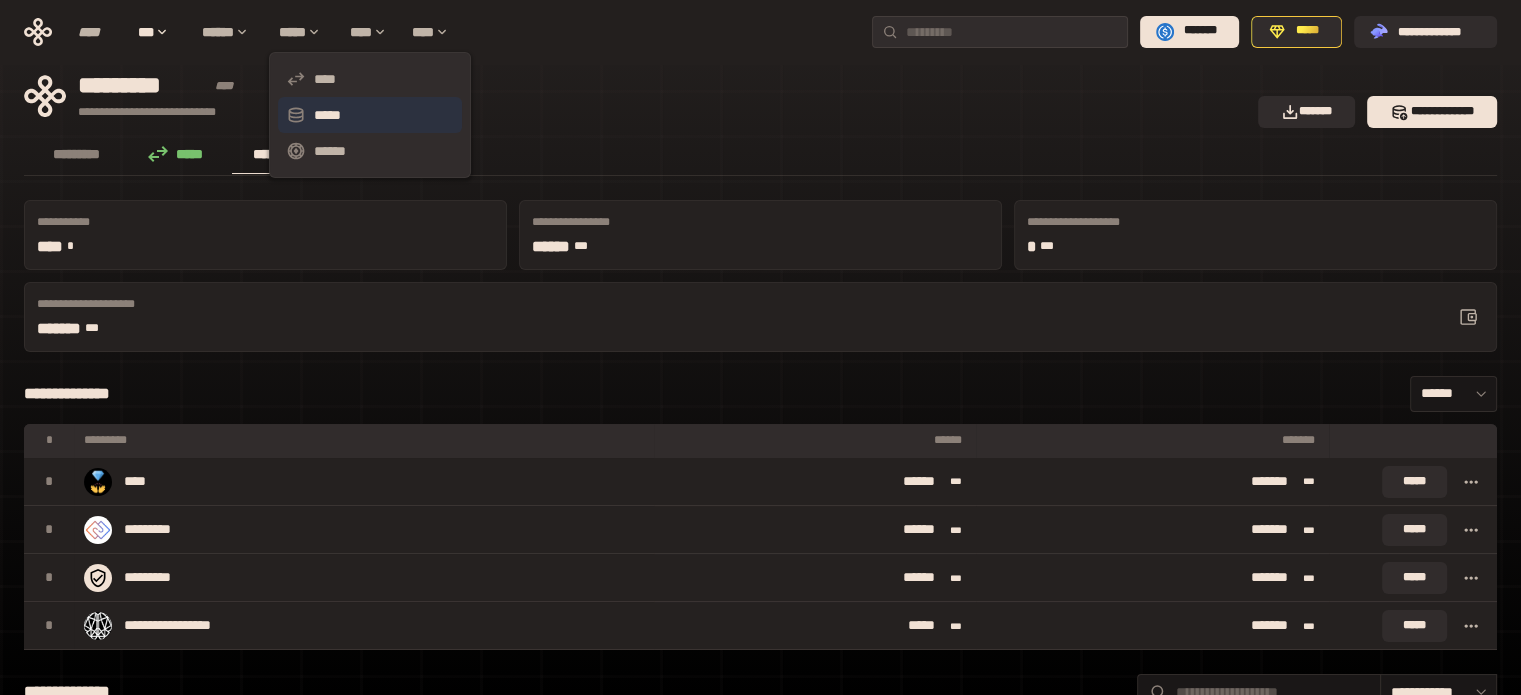 click on "*****" at bounding box center [370, 115] 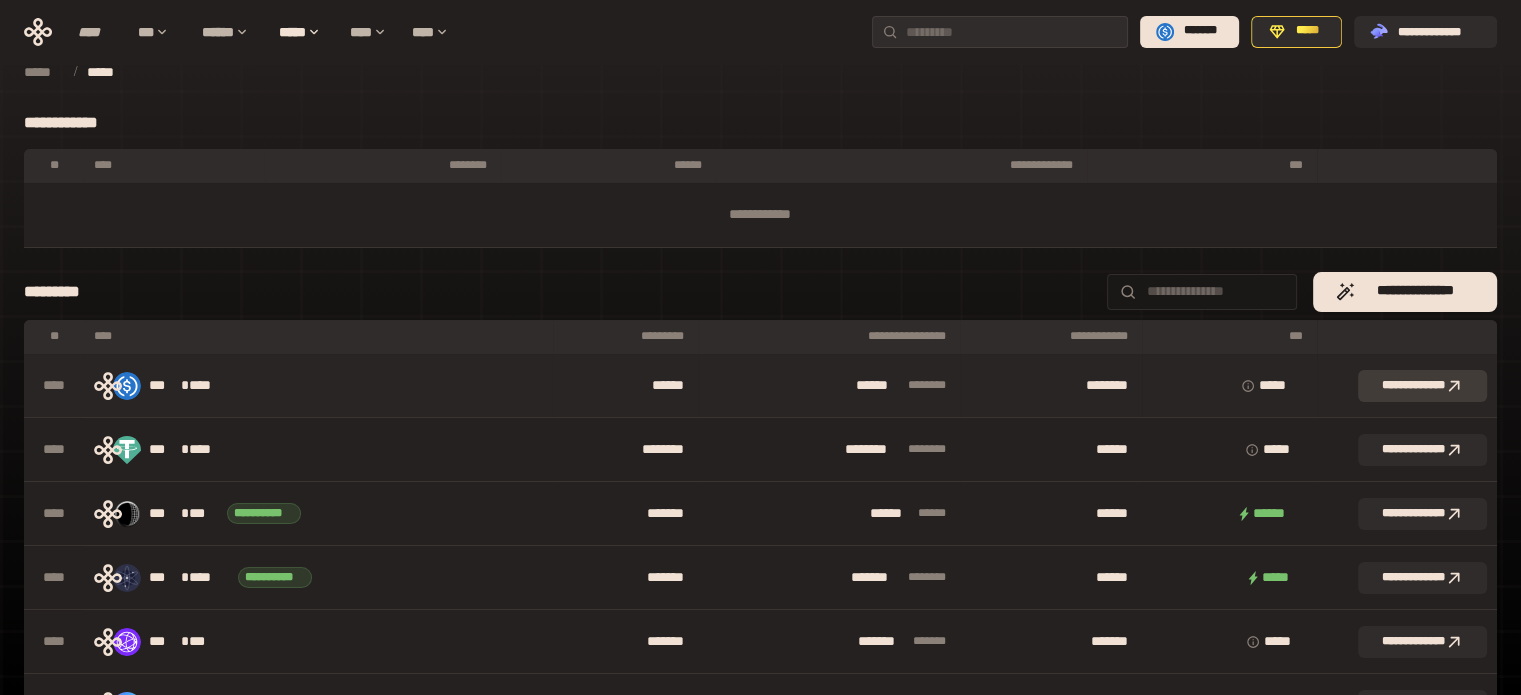 click on "**********" at bounding box center (1422, 386) 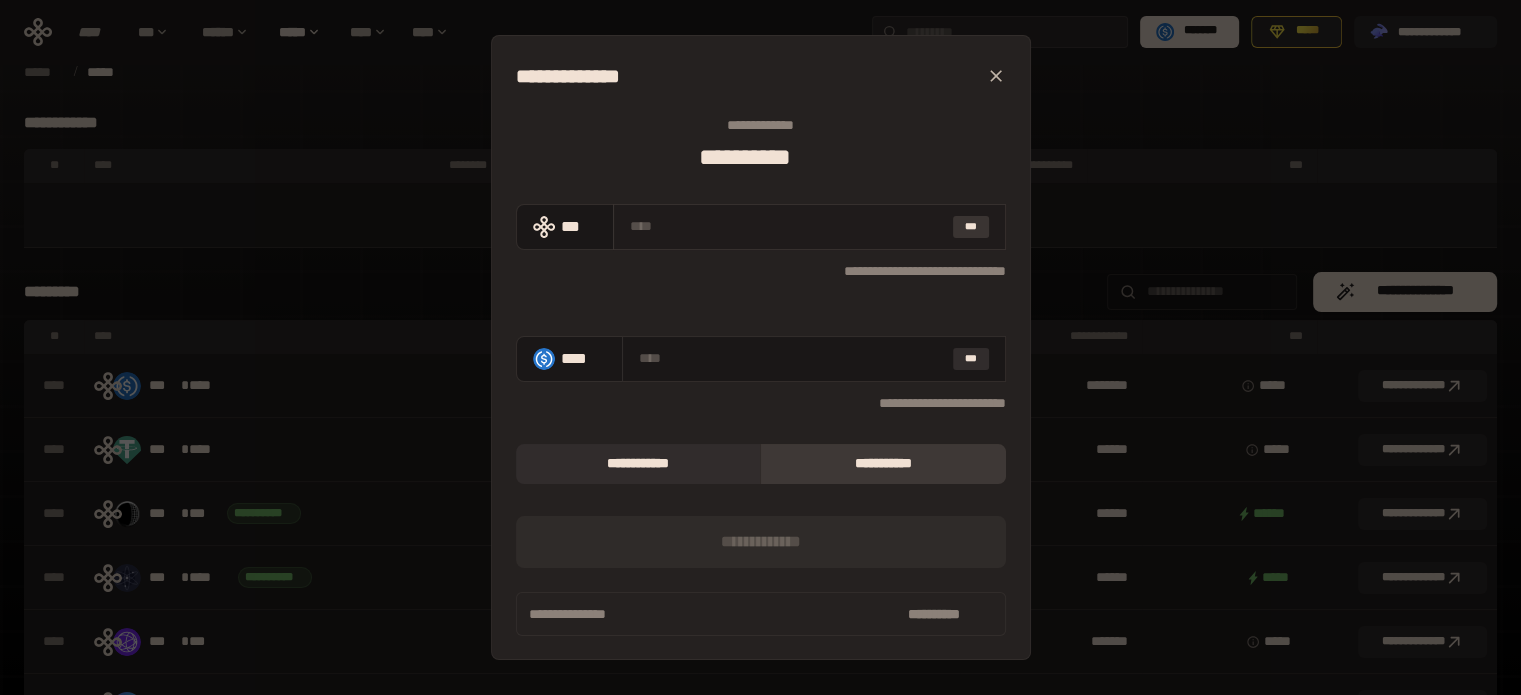 click on "***" at bounding box center (971, 227) 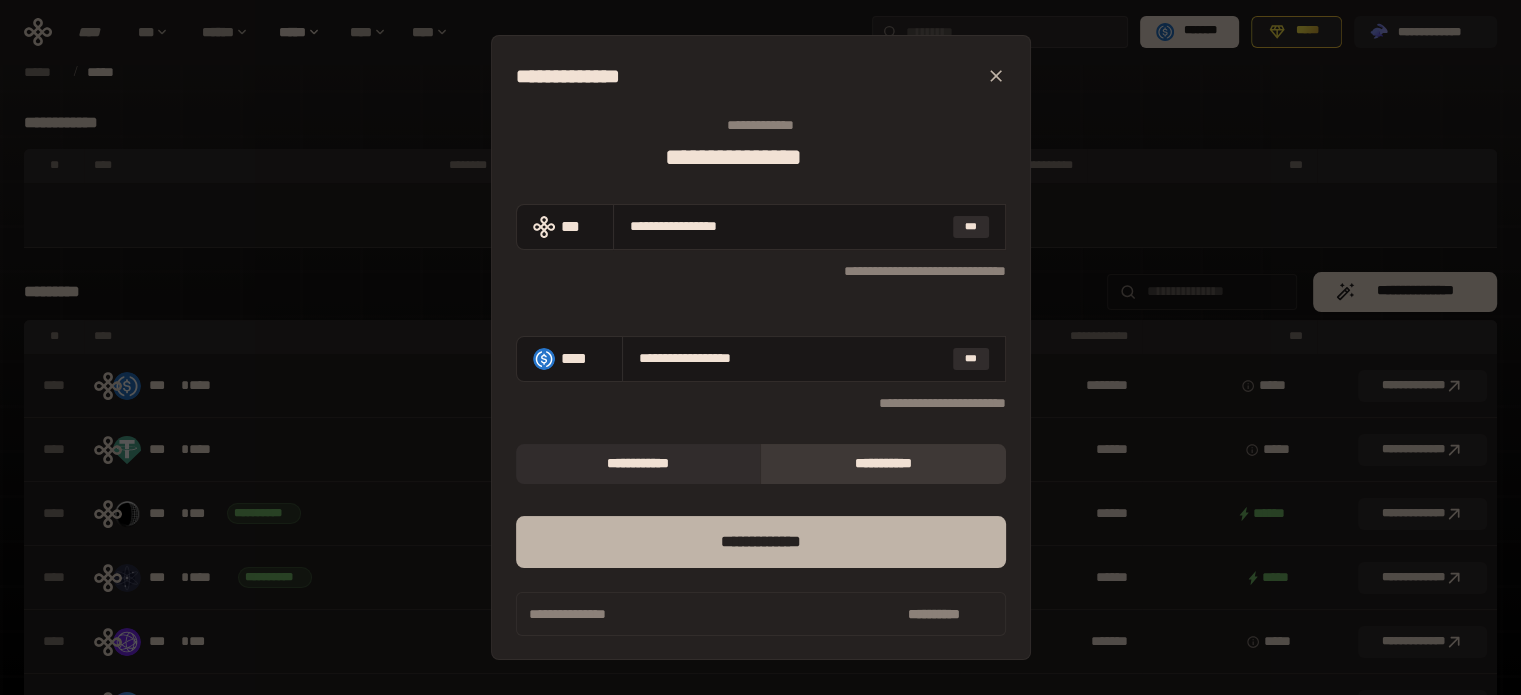 click on "*** *********" at bounding box center [761, 542] 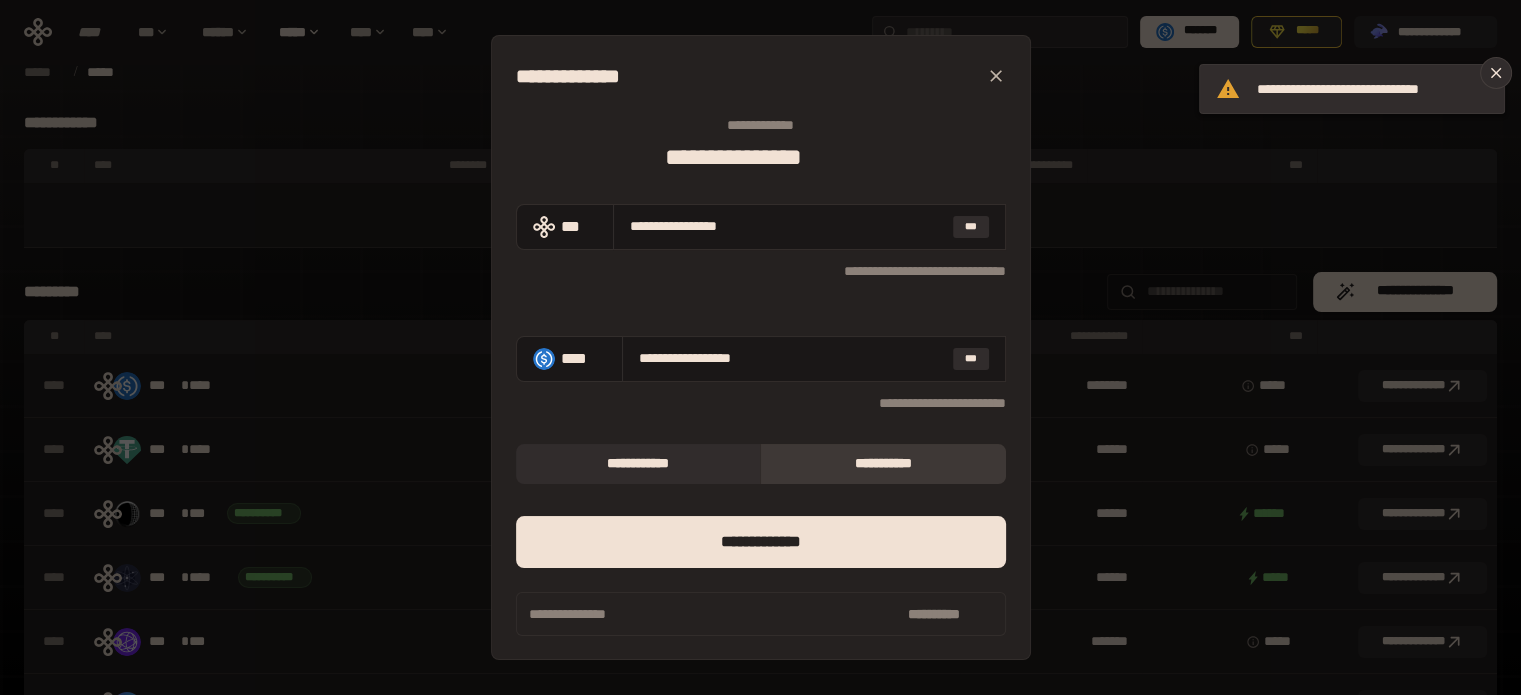 click 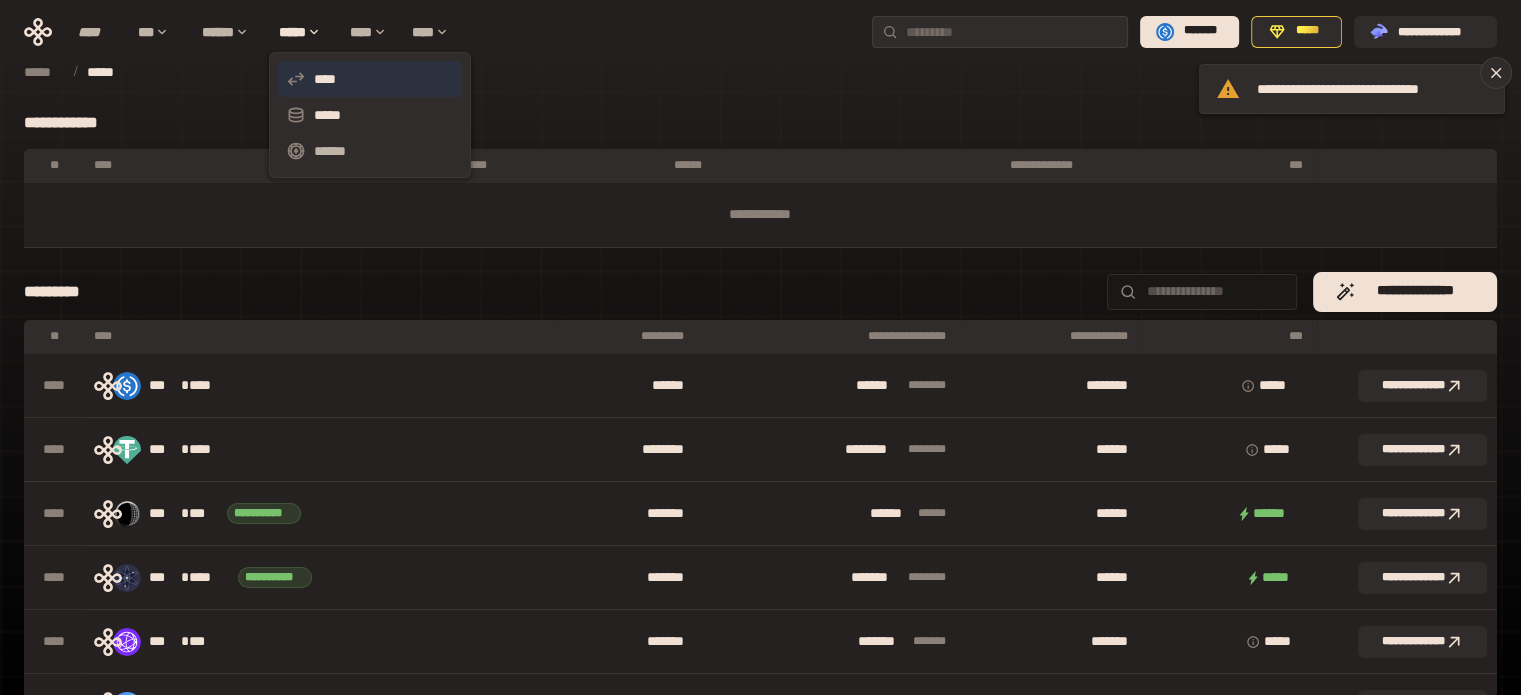 click on "****" at bounding box center (370, 79) 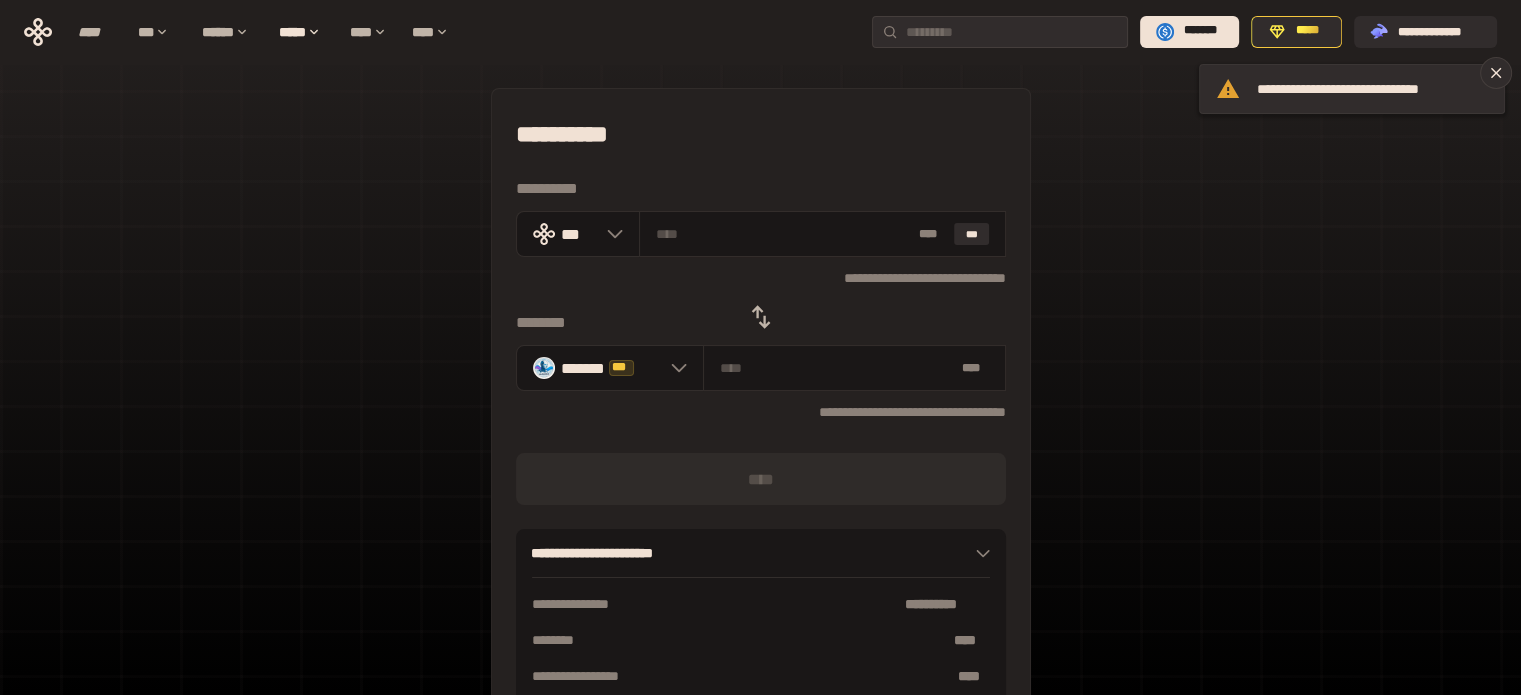 click 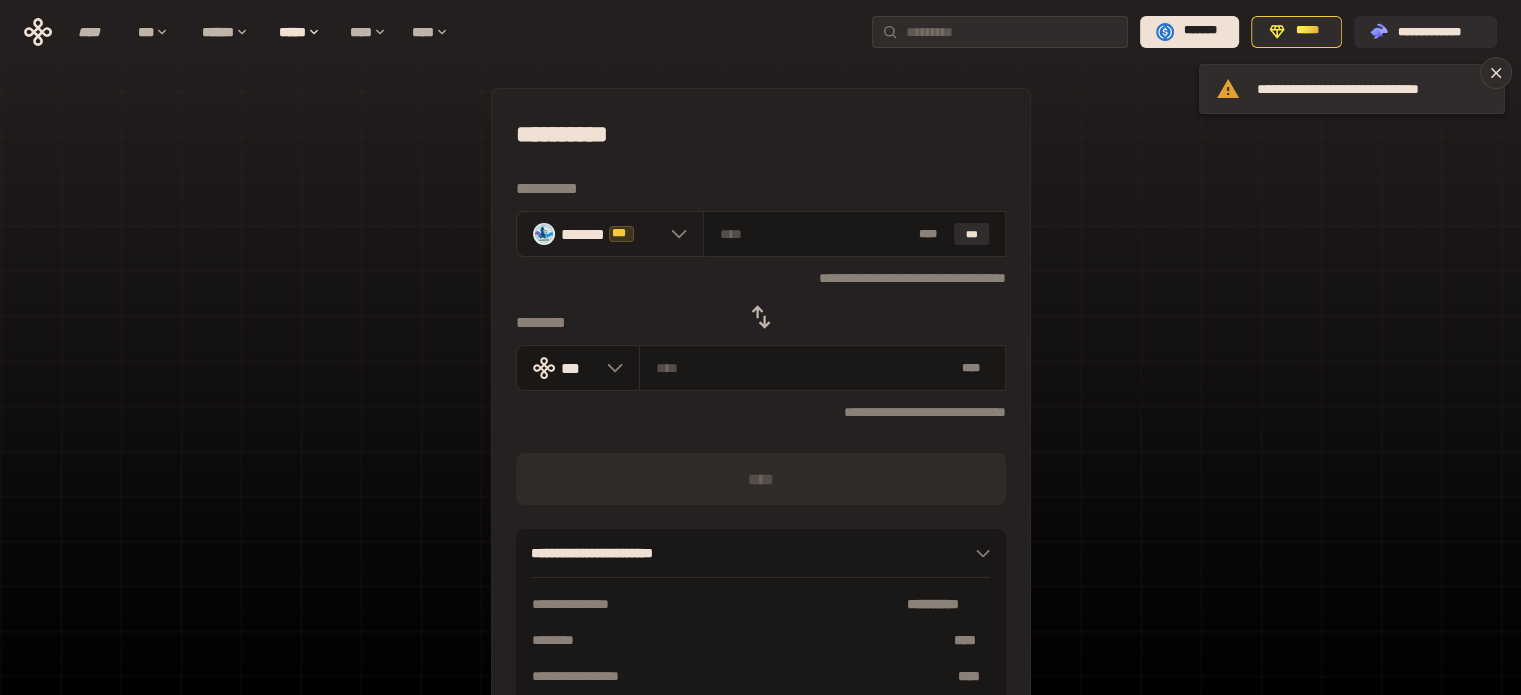 click on "*******   ***" at bounding box center (611, 233) 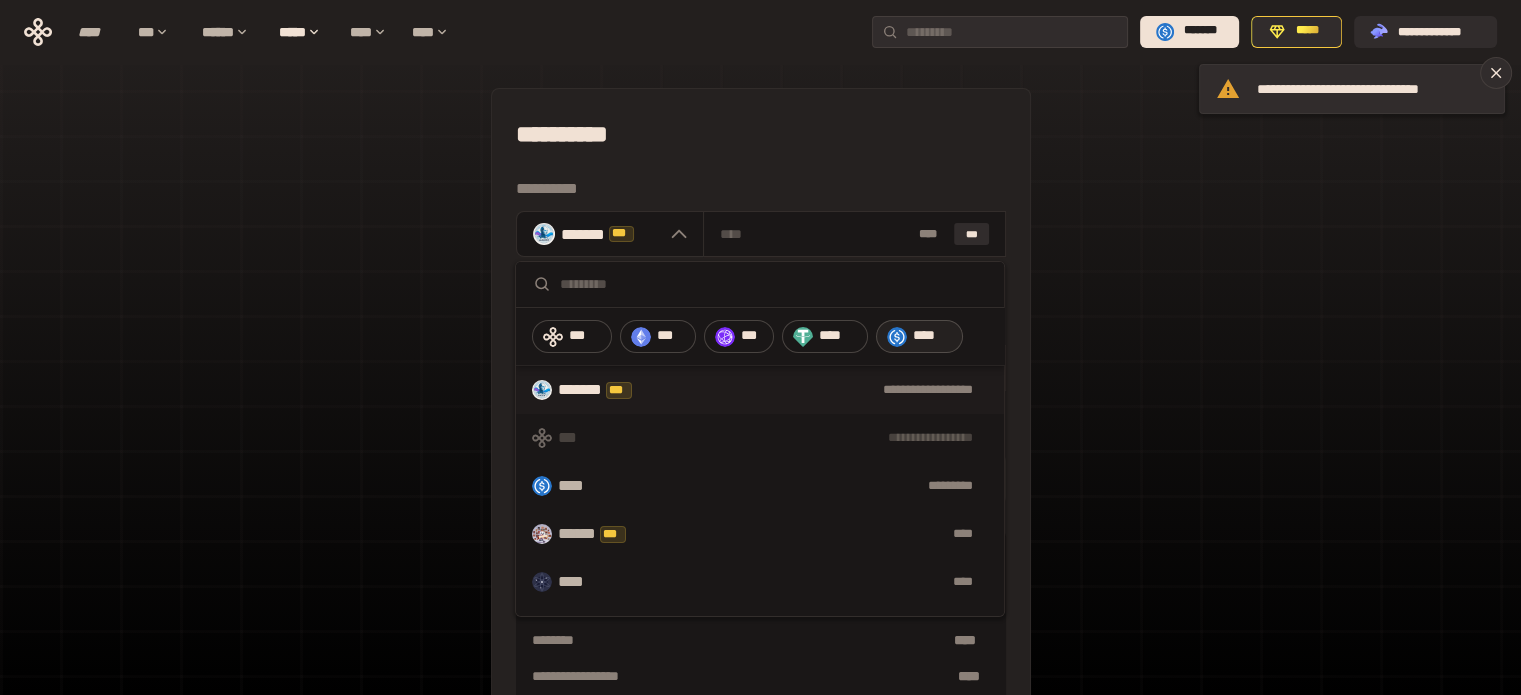 click on "****" at bounding box center (933, 336) 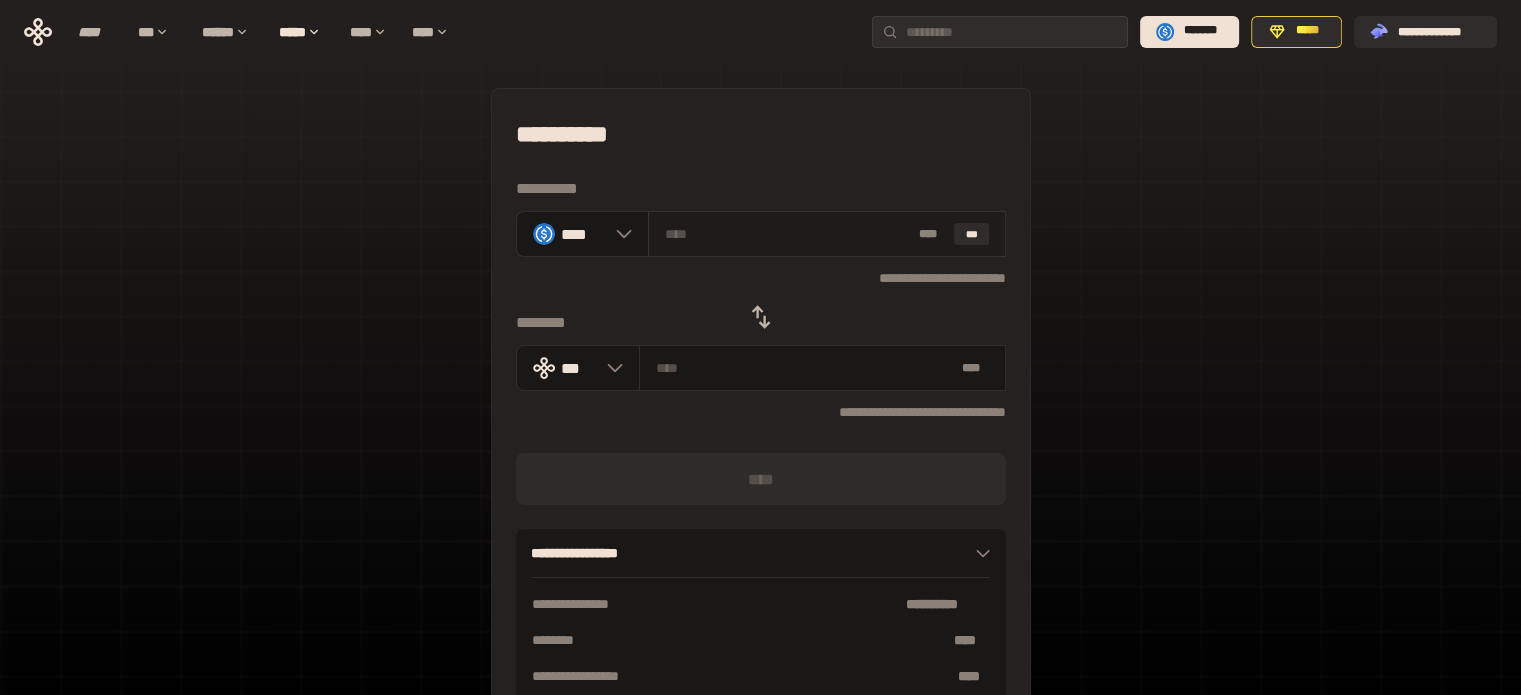 click at bounding box center [788, 234] 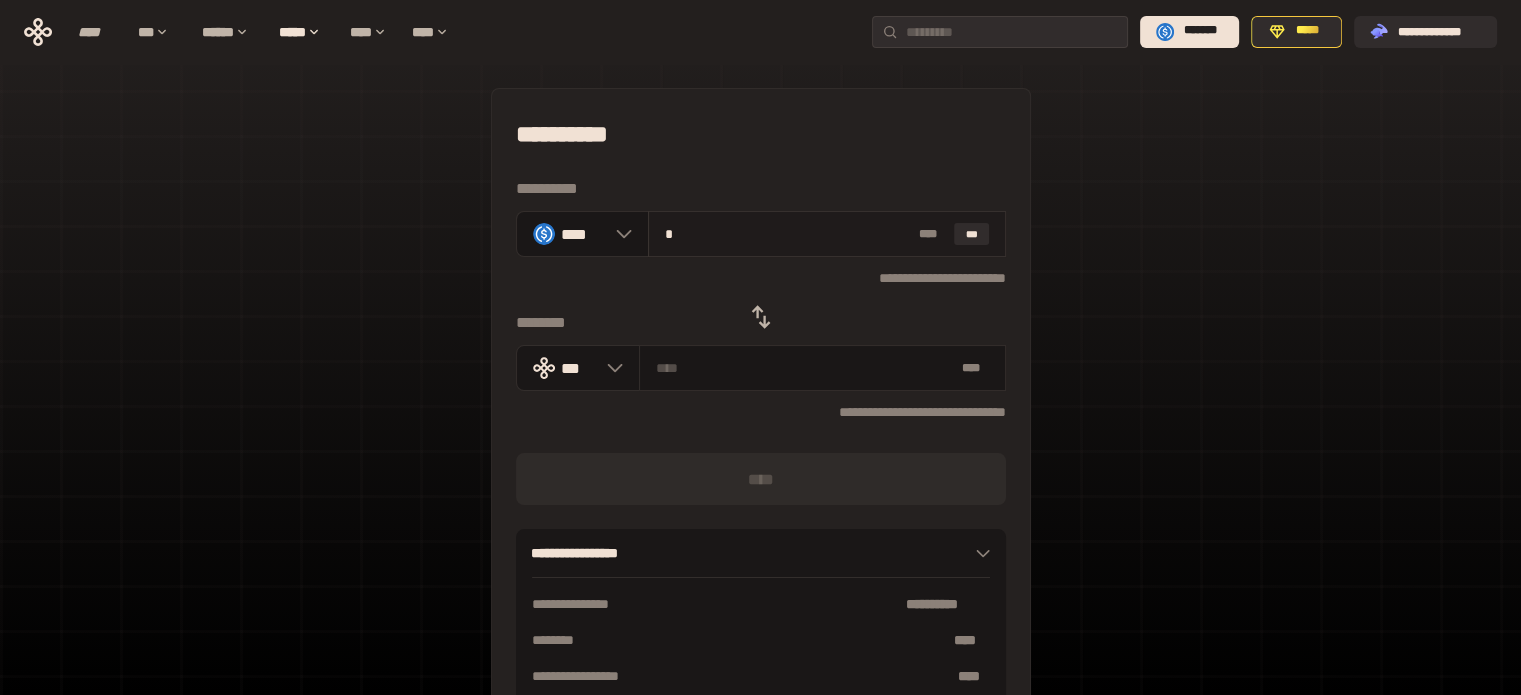 type on "**********" 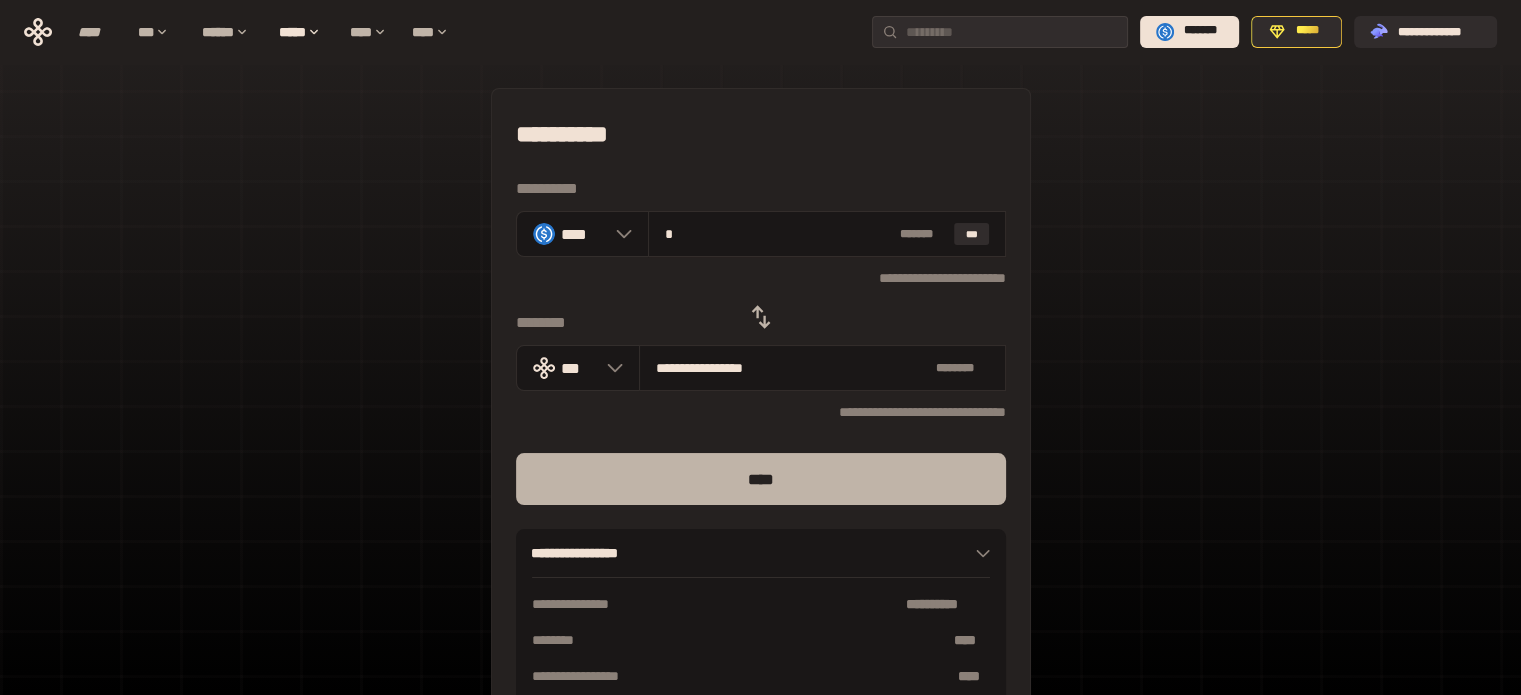 type on "*" 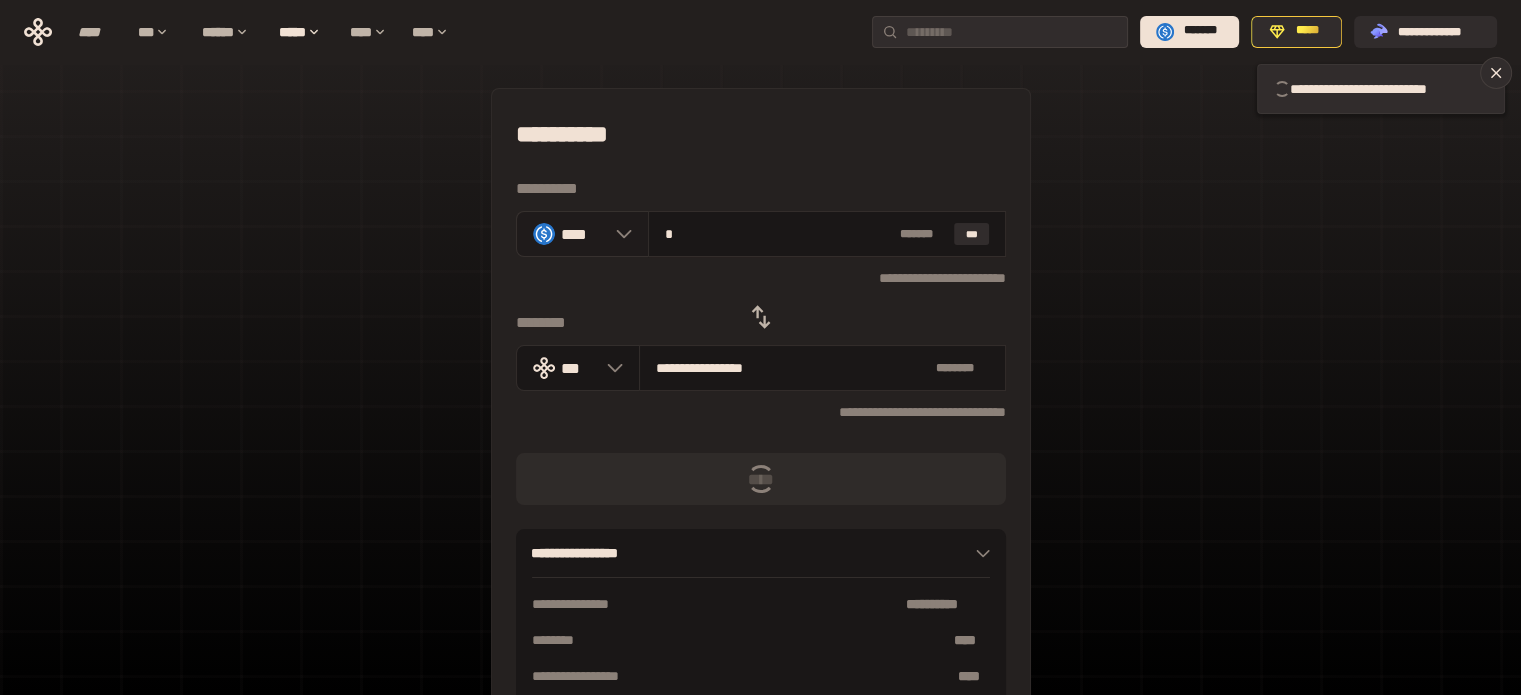 click on "****" at bounding box center [583, 233] 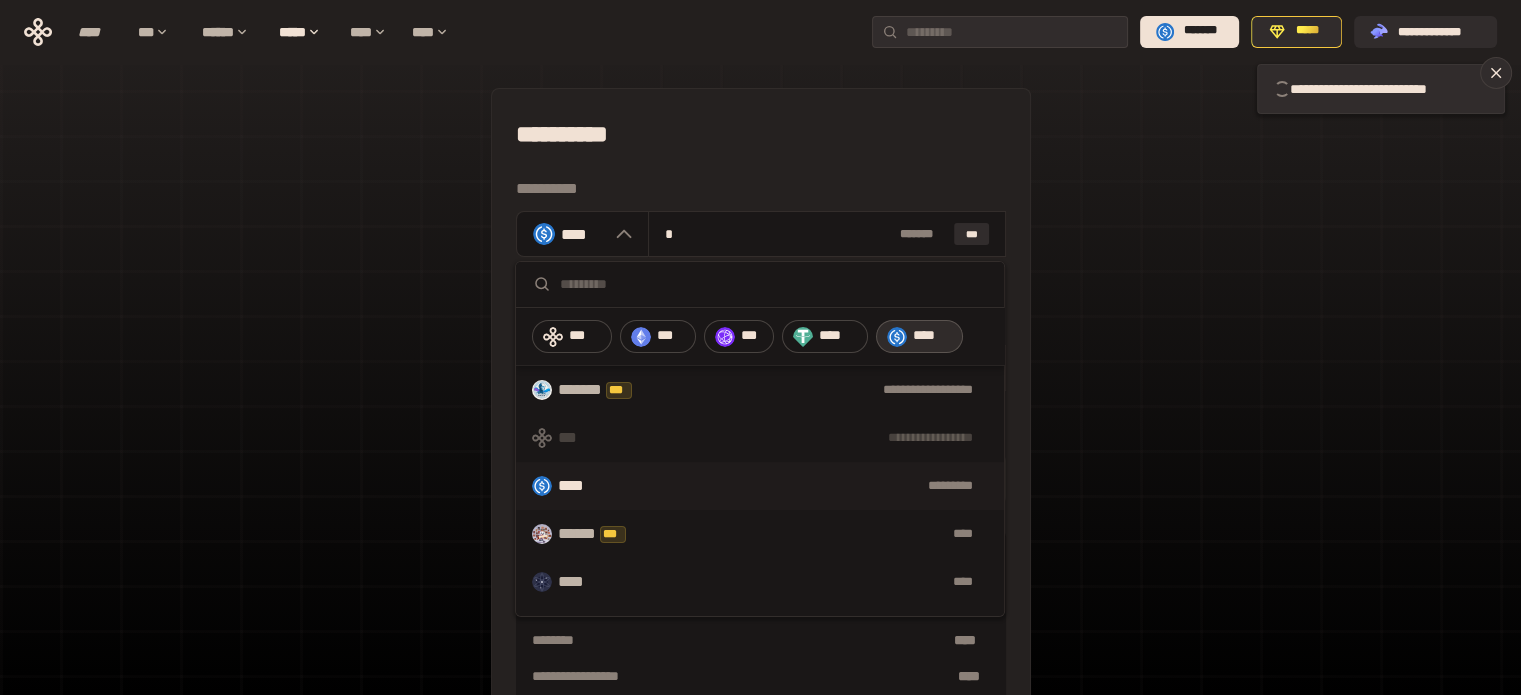 click on "**********" at bounding box center [761, 434] 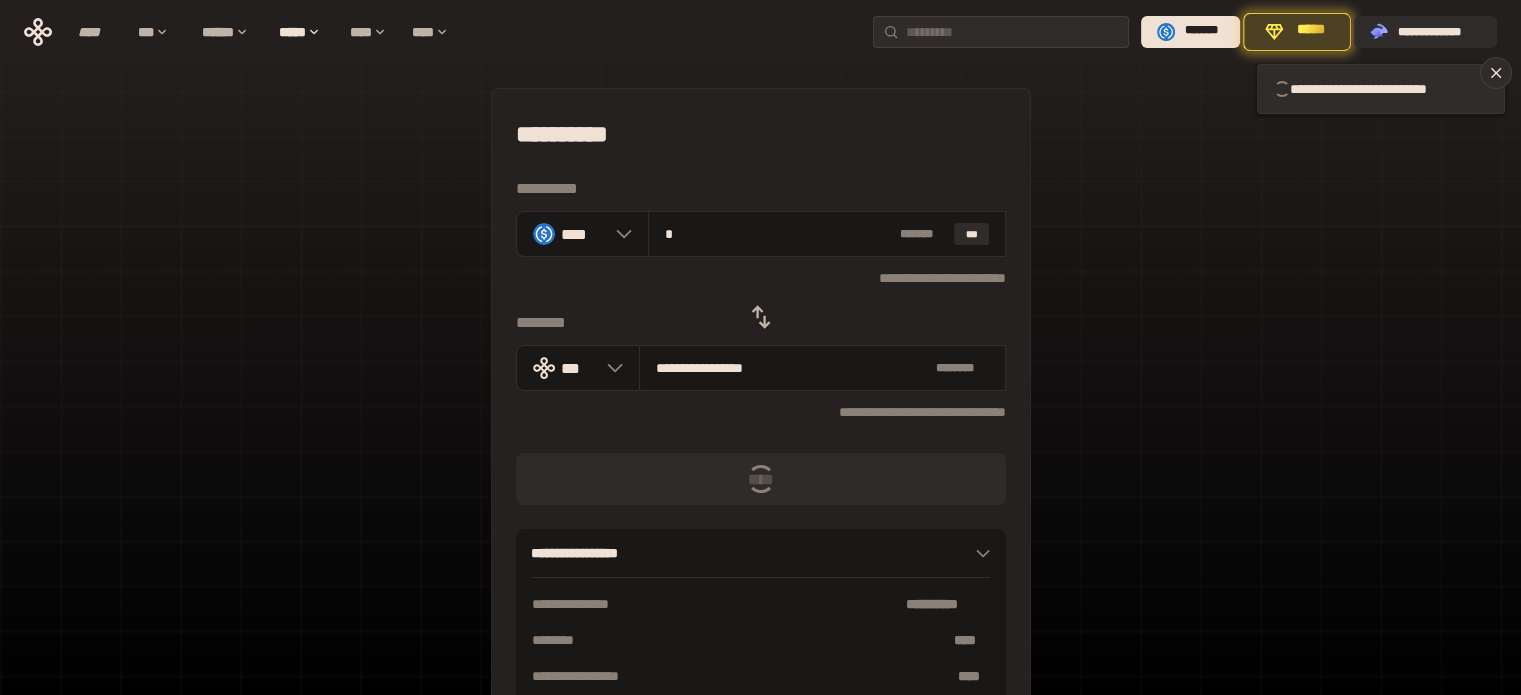 type 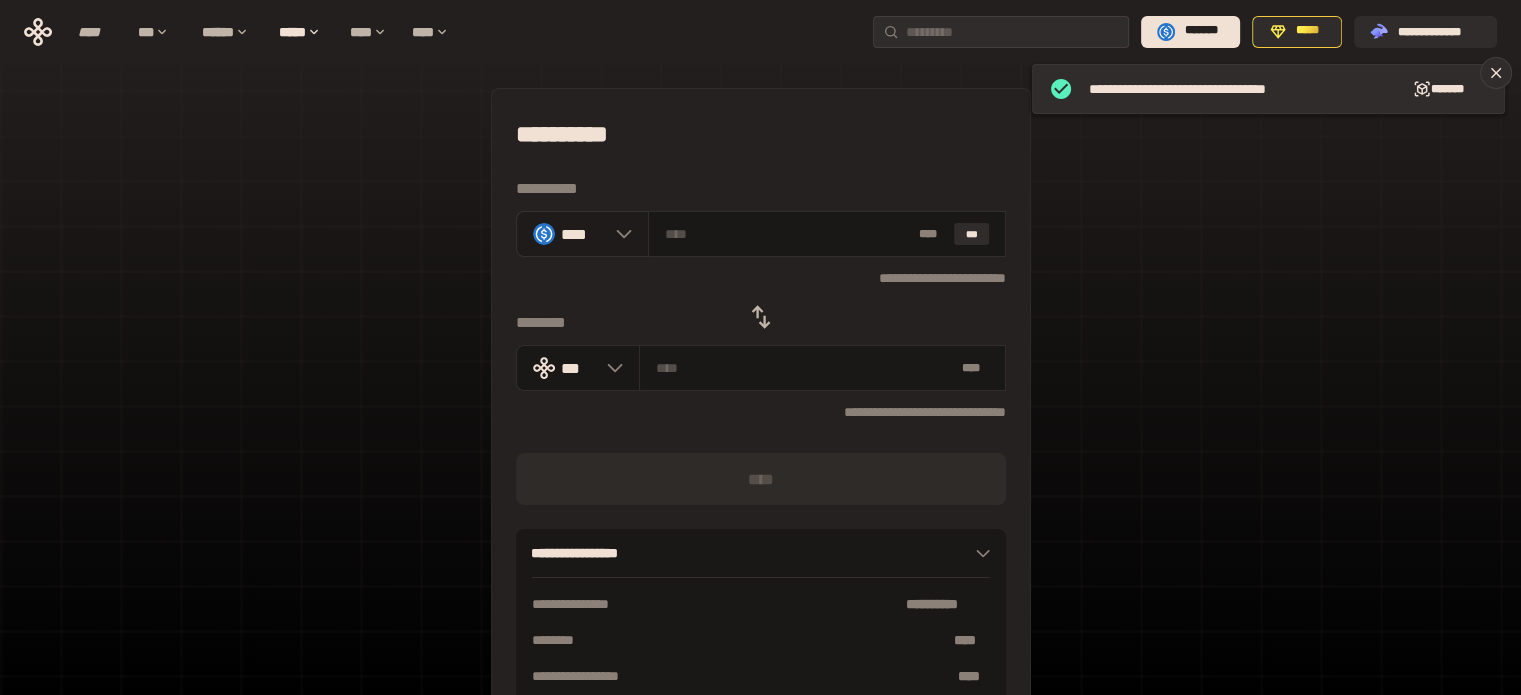 click on "****" at bounding box center [583, 233] 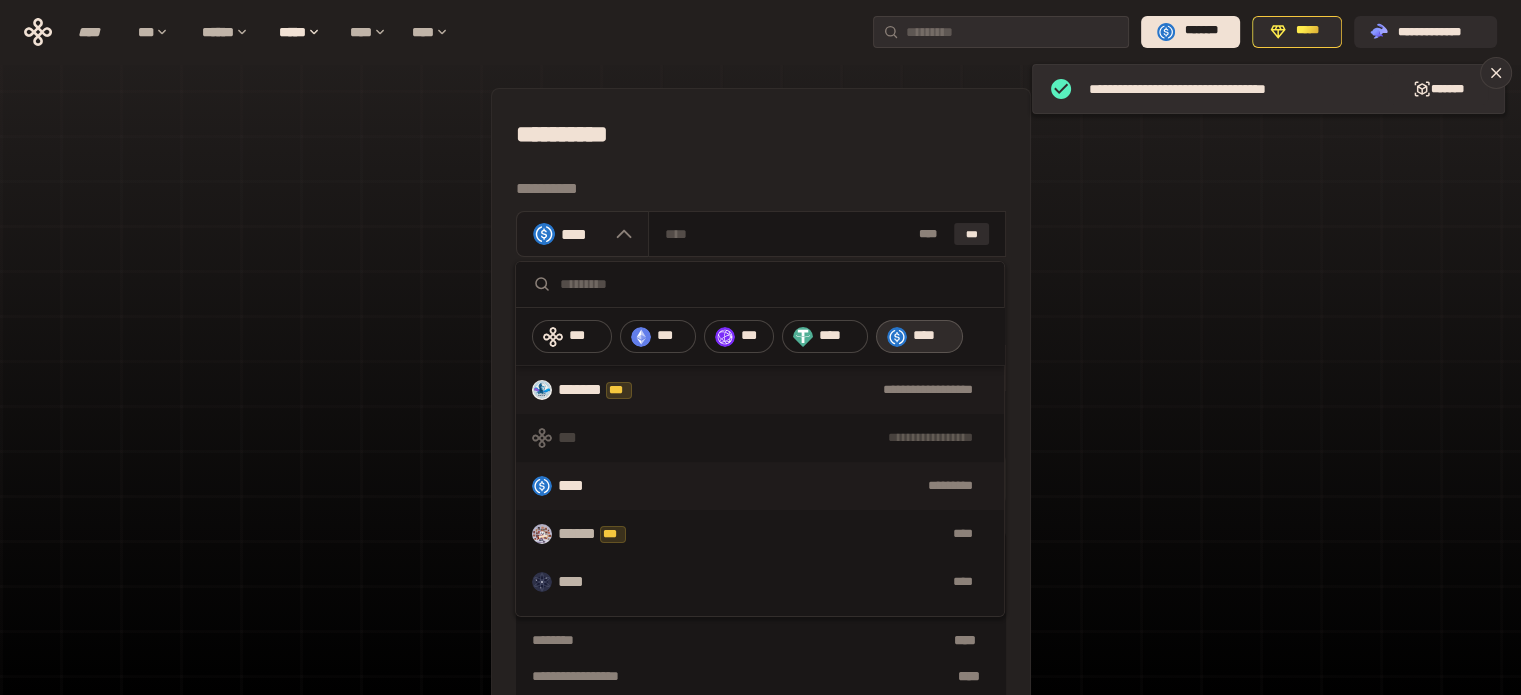 click on "**********" at bounding box center (828, 390) 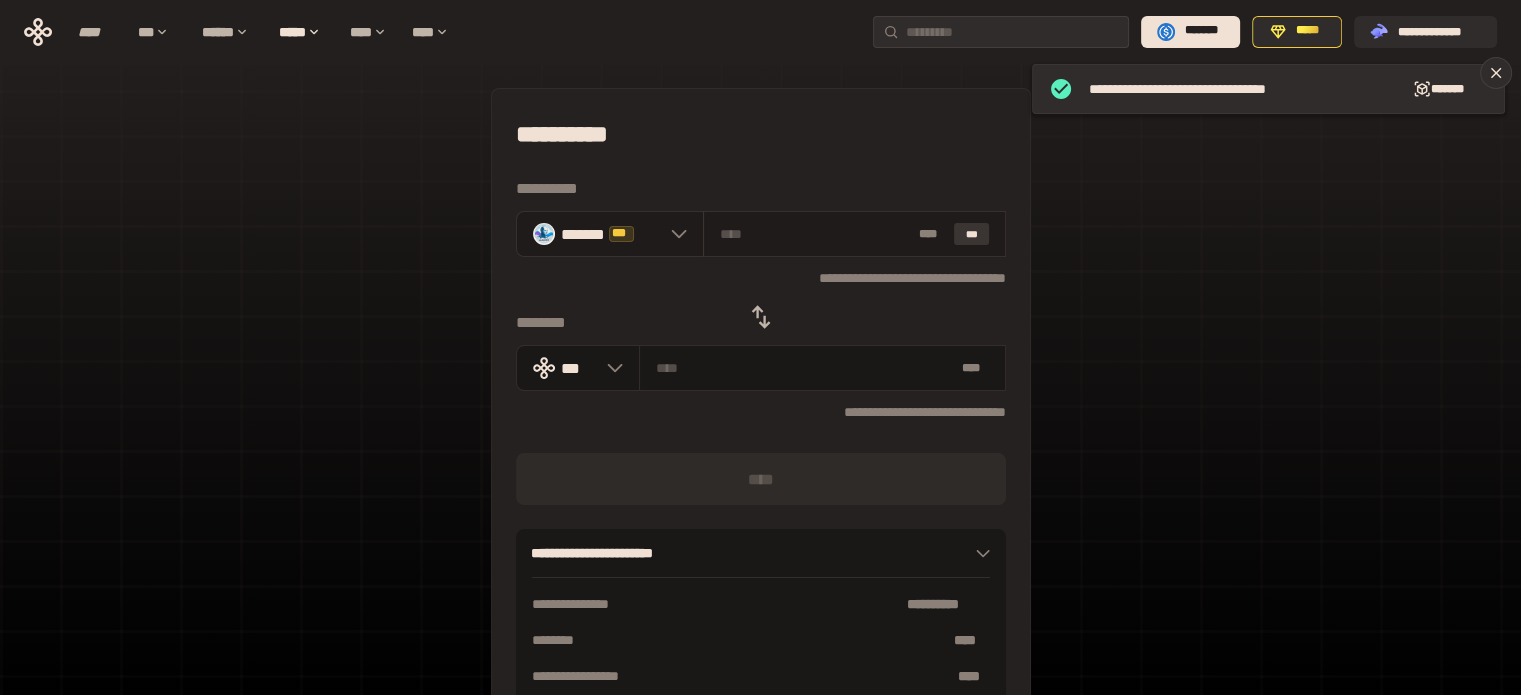 click on "***" at bounding box center [972, 234] 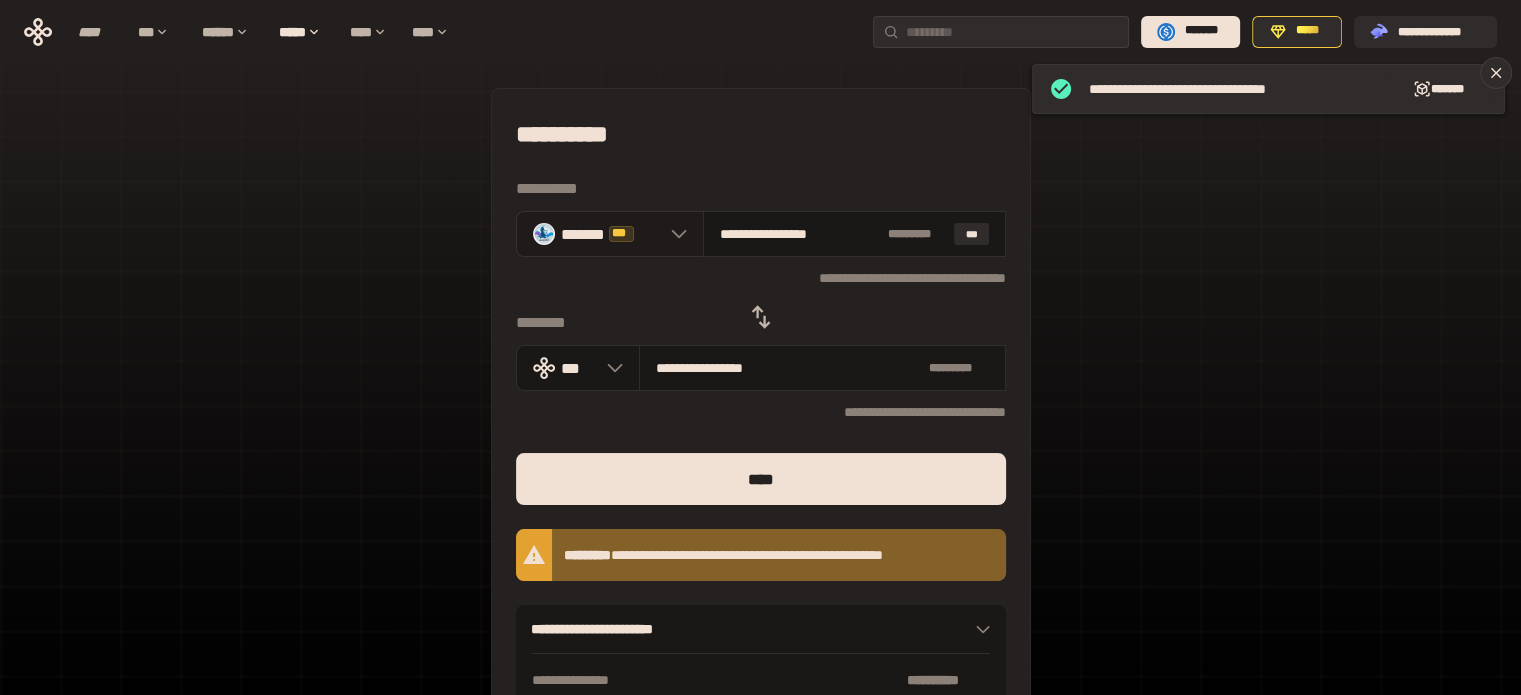 click on "*******   *** *********" at bounding box center [611, 233] 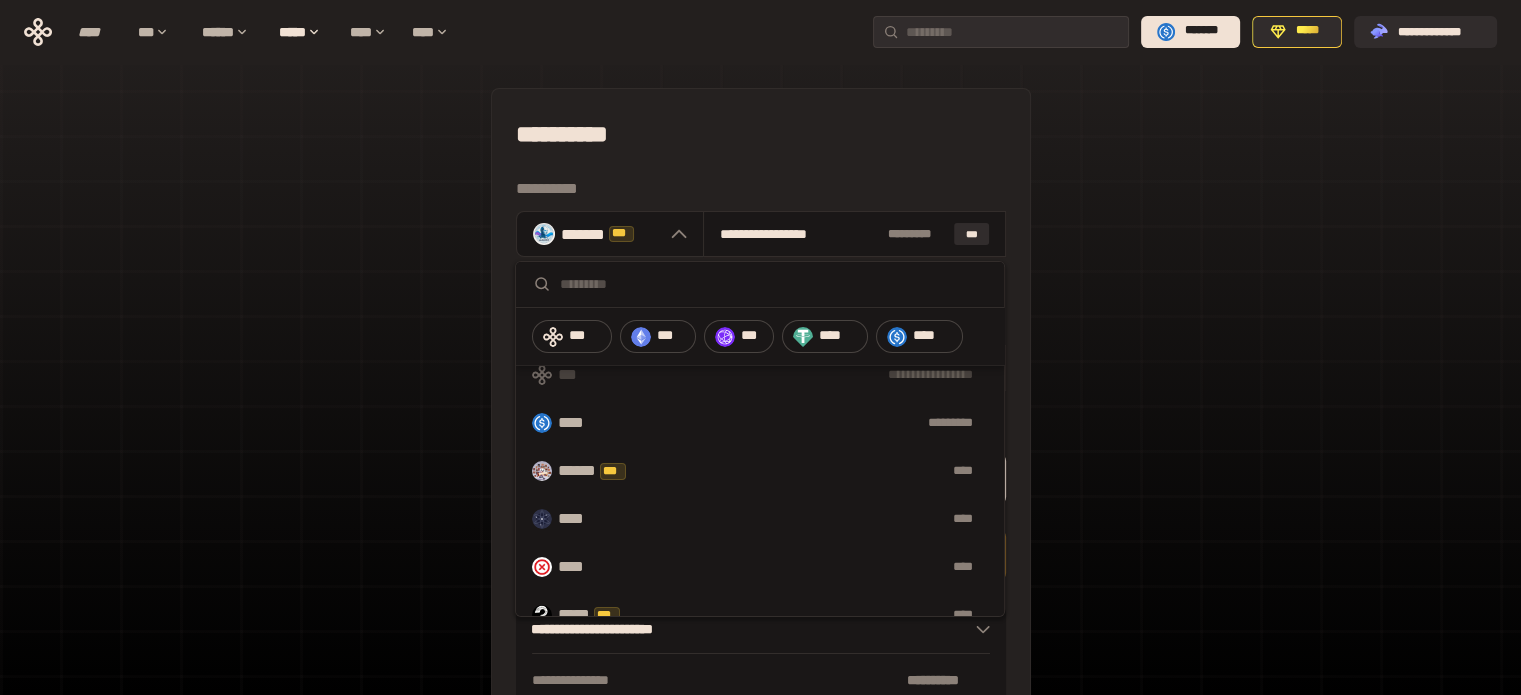 scroll, scrollTop: 0, scrollLeft: 0, axis: both 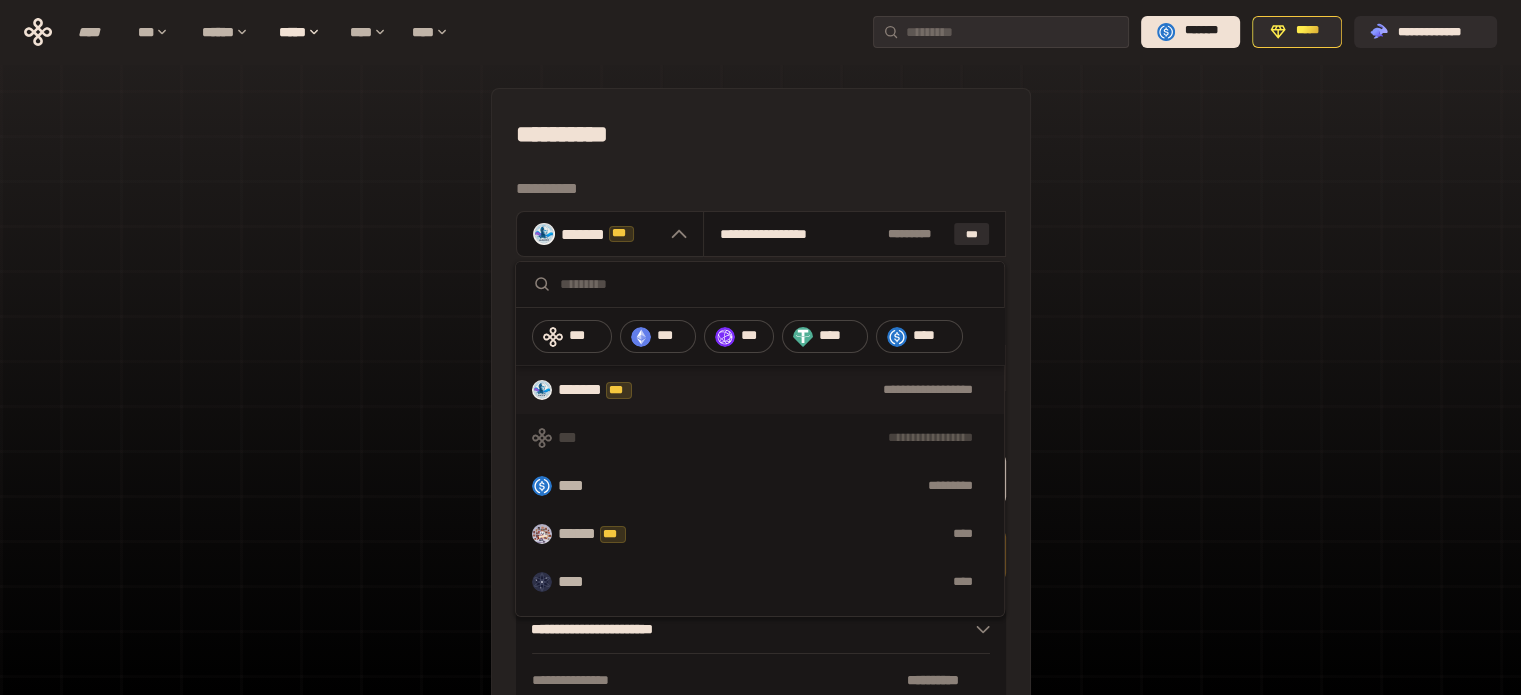 click on "**********" at bounding box center (760, 482) 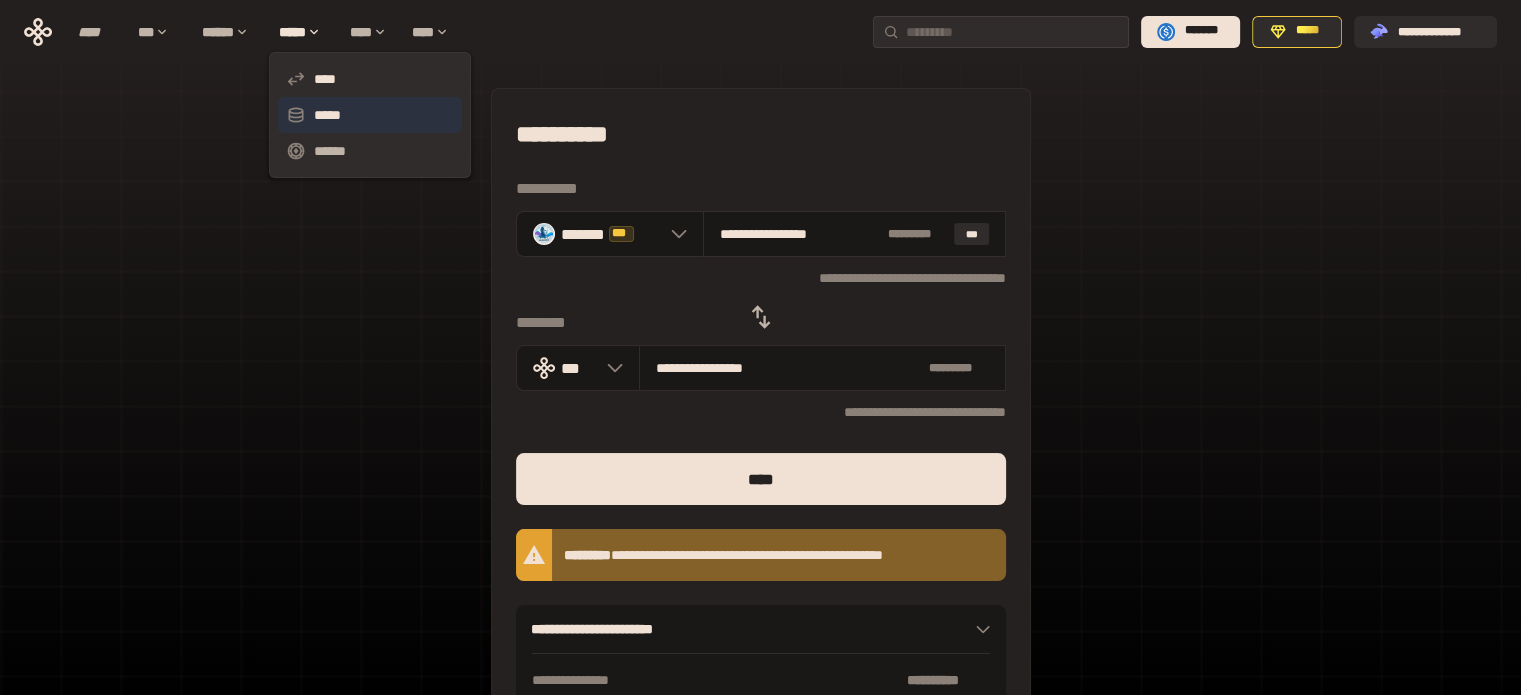 click on "*****" at bounding box center (370, 115) 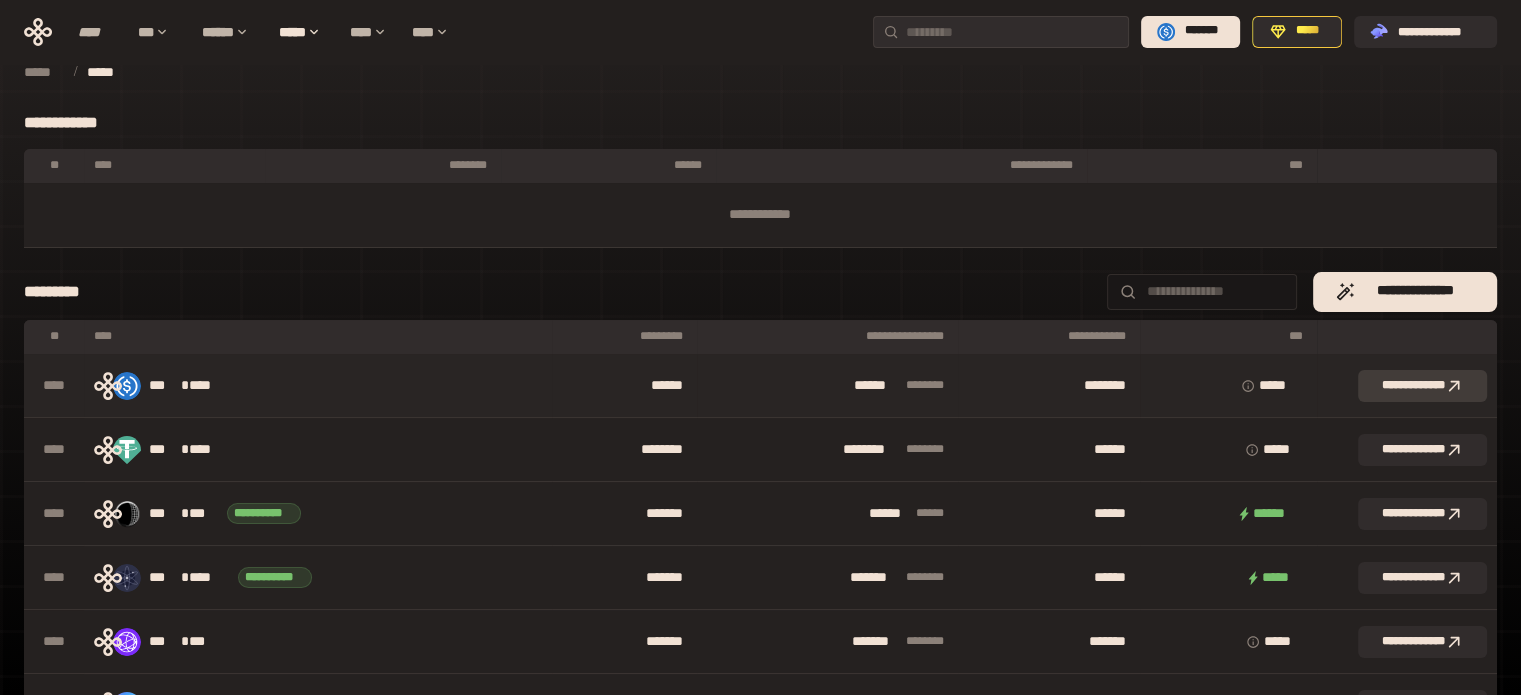 click on "**********" at bounding box center [1422, 386] 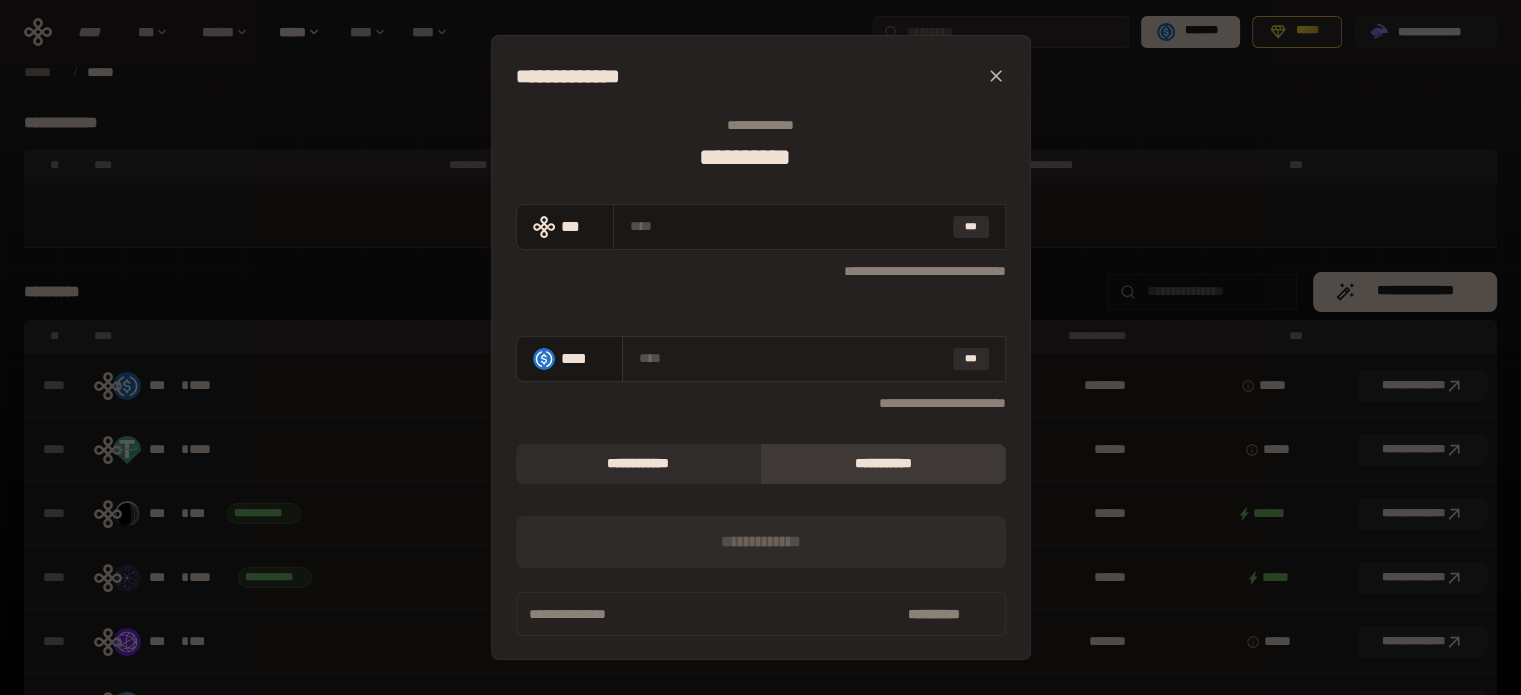 click at bounding box center [792, 358] 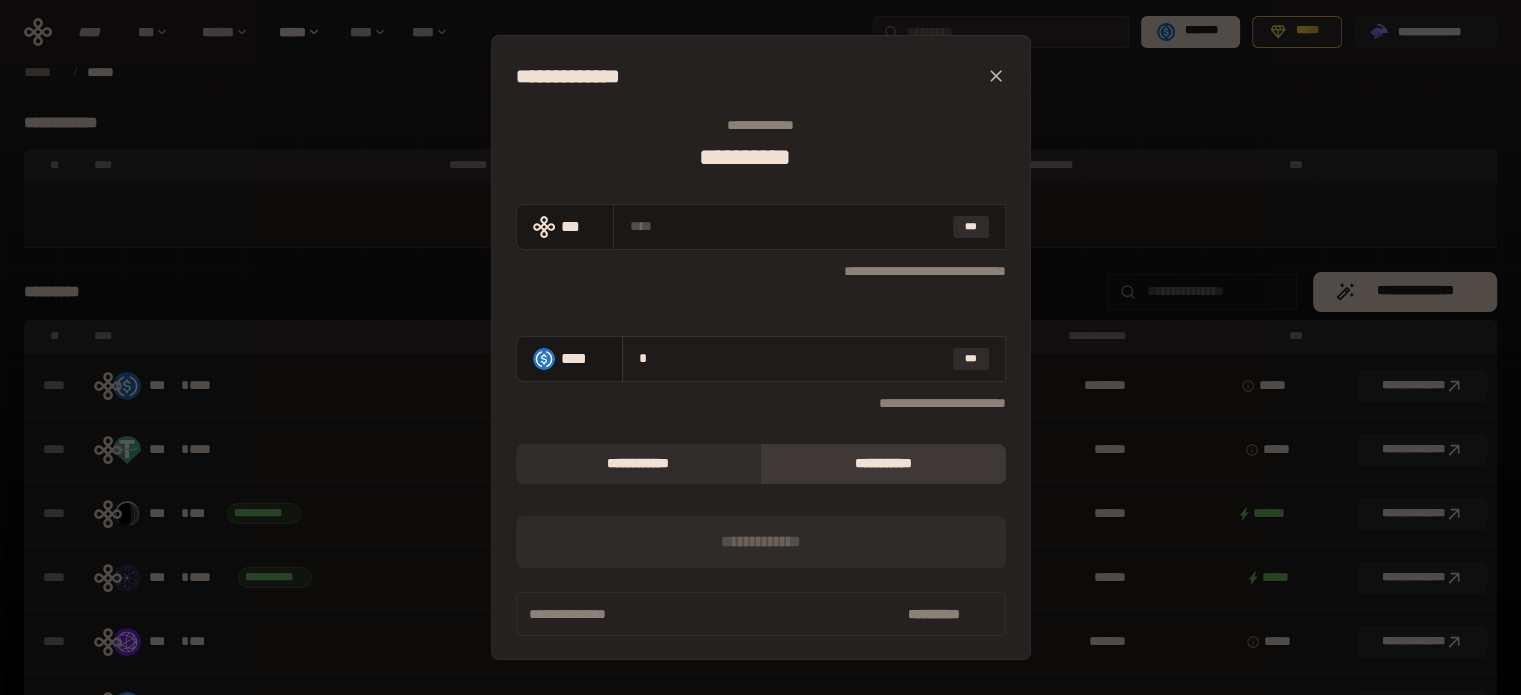 type on "**********" 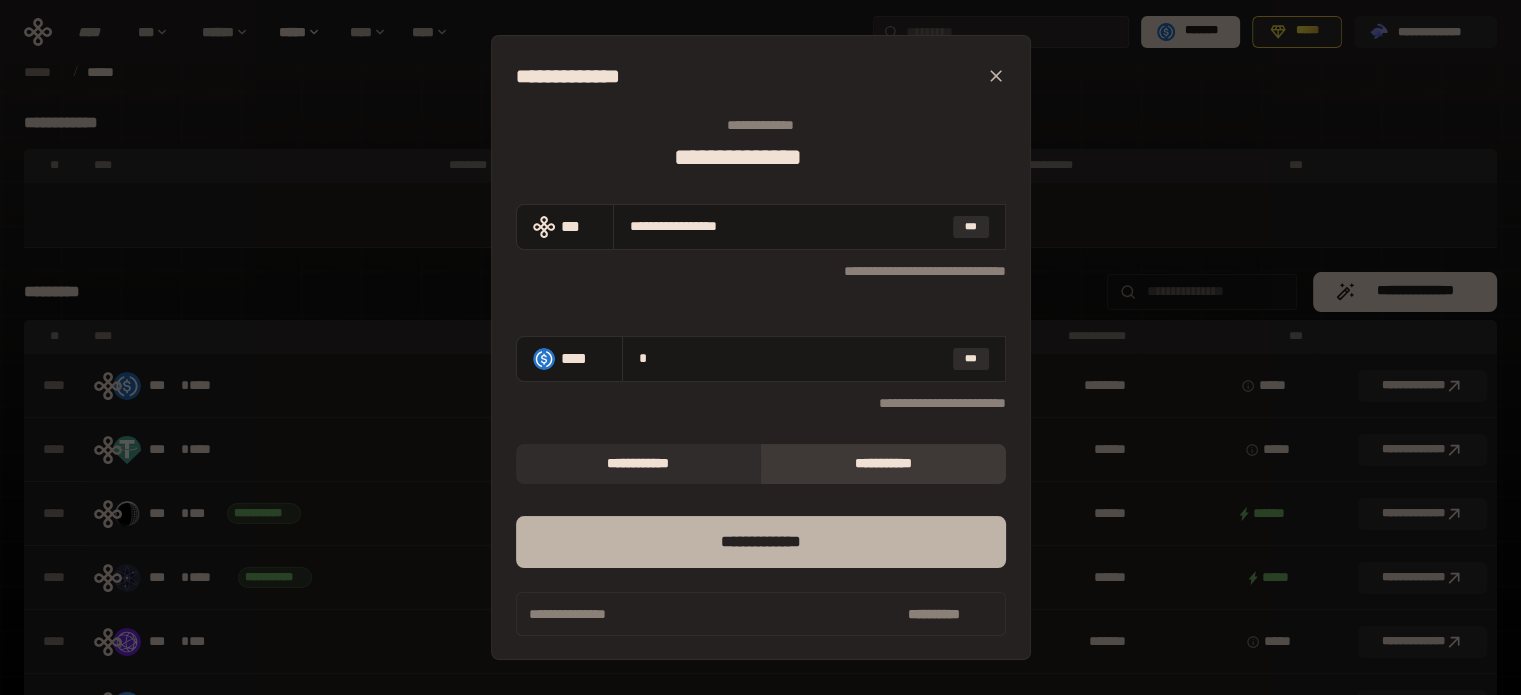 type on "*" 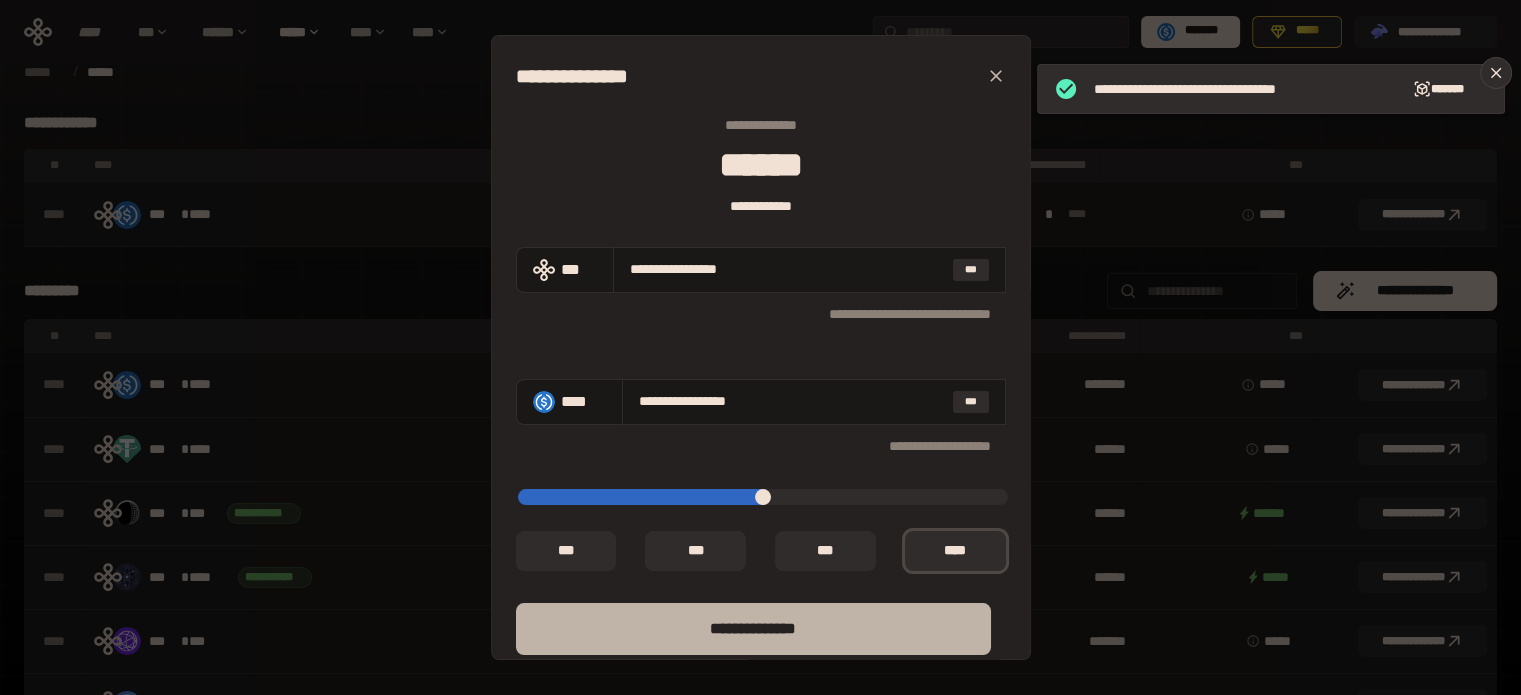 click on "**** *********" at bounding box center (753, 629) 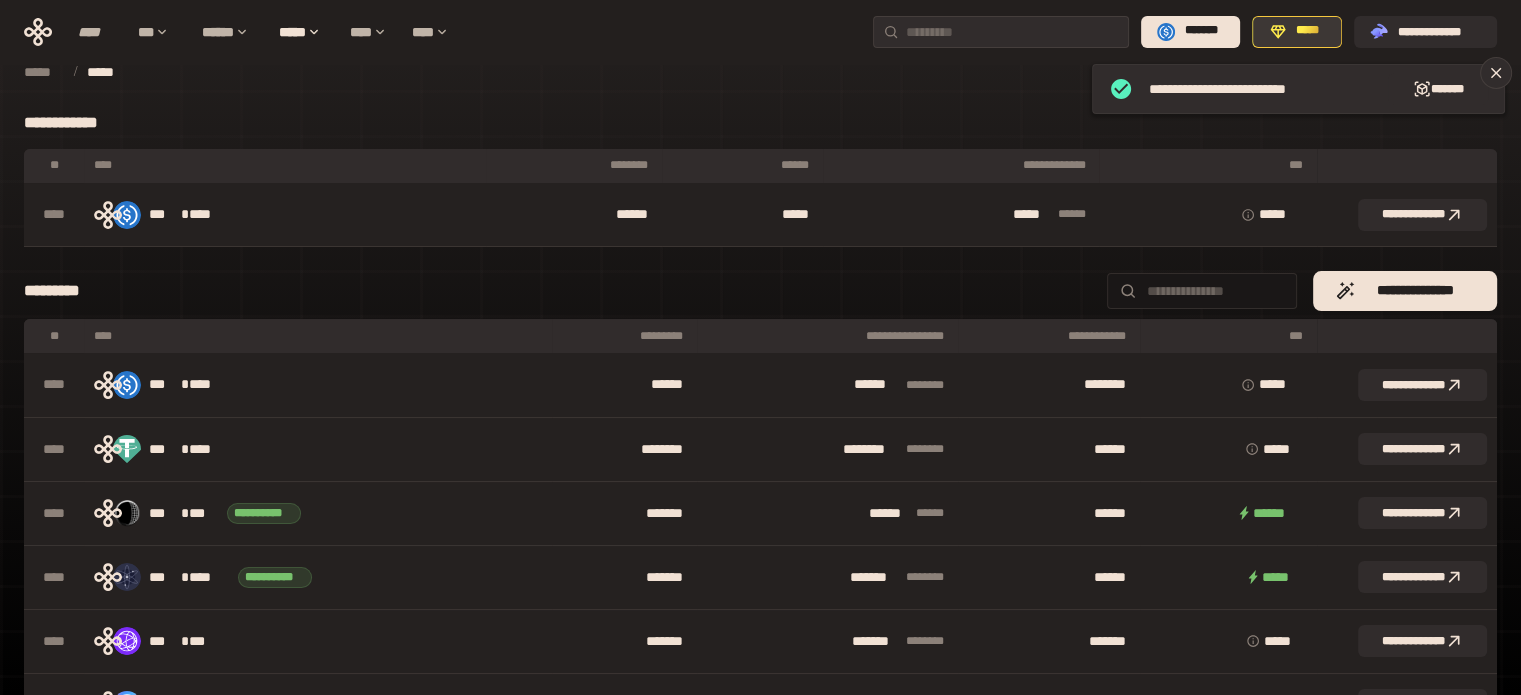 click on "*****" at bounding box center (1308, 31) 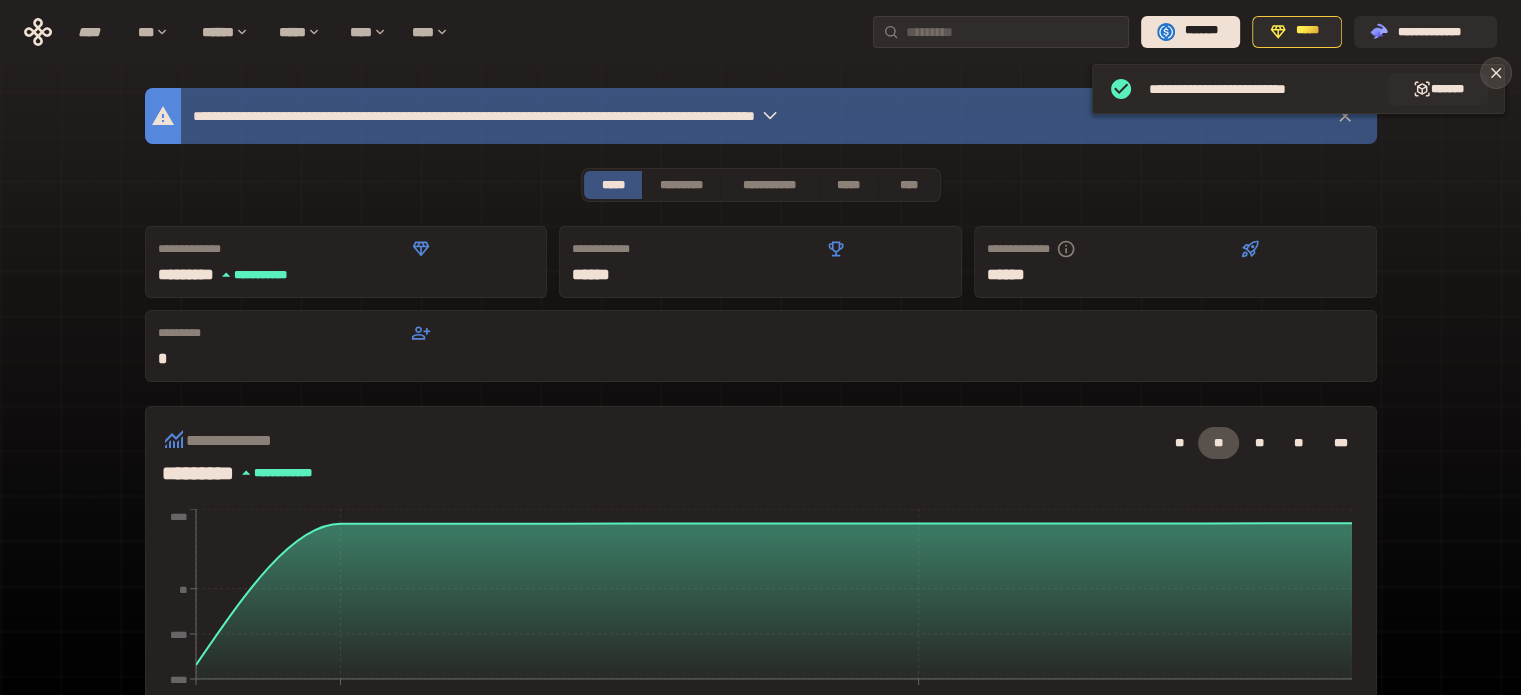 click 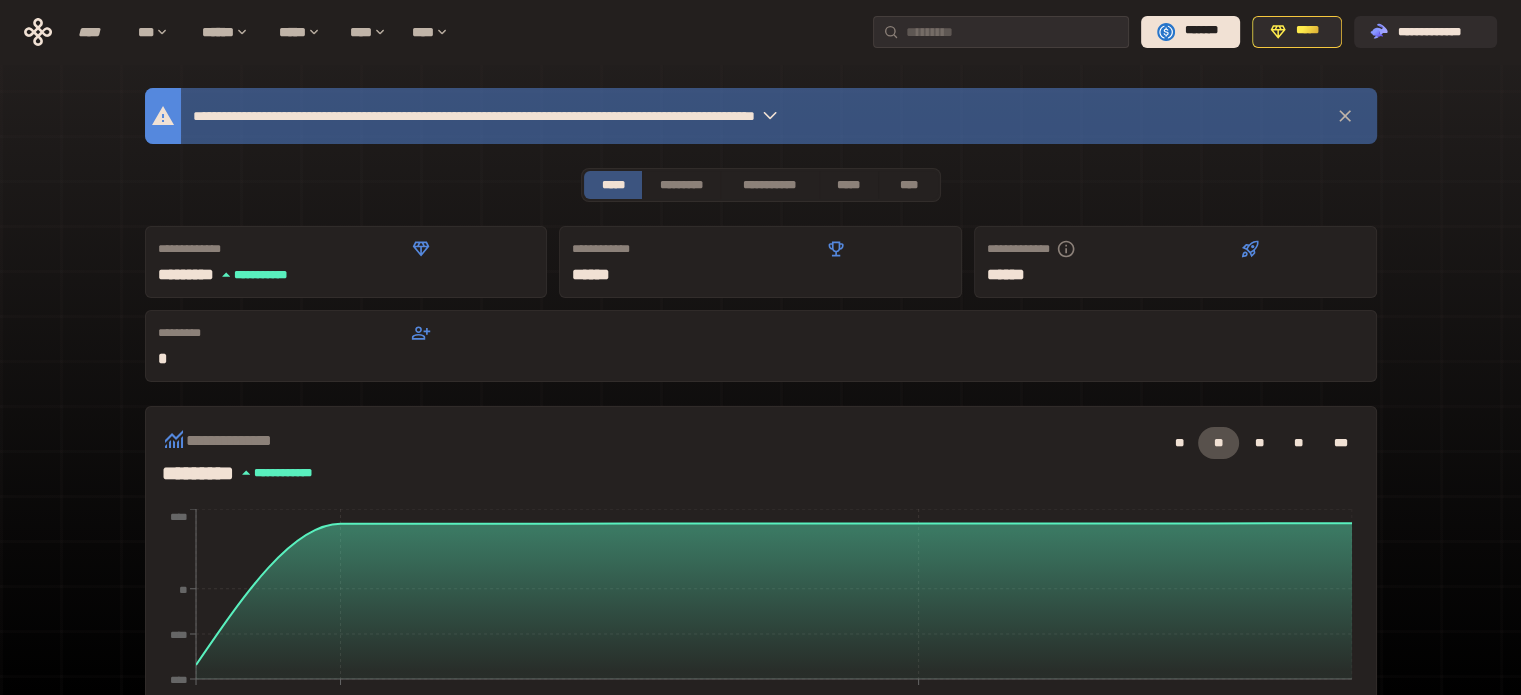drag, startPoint x: 1339, startPoint y: 117, endPoint x: 1328, endPoint y: 123, distance: 12.529964 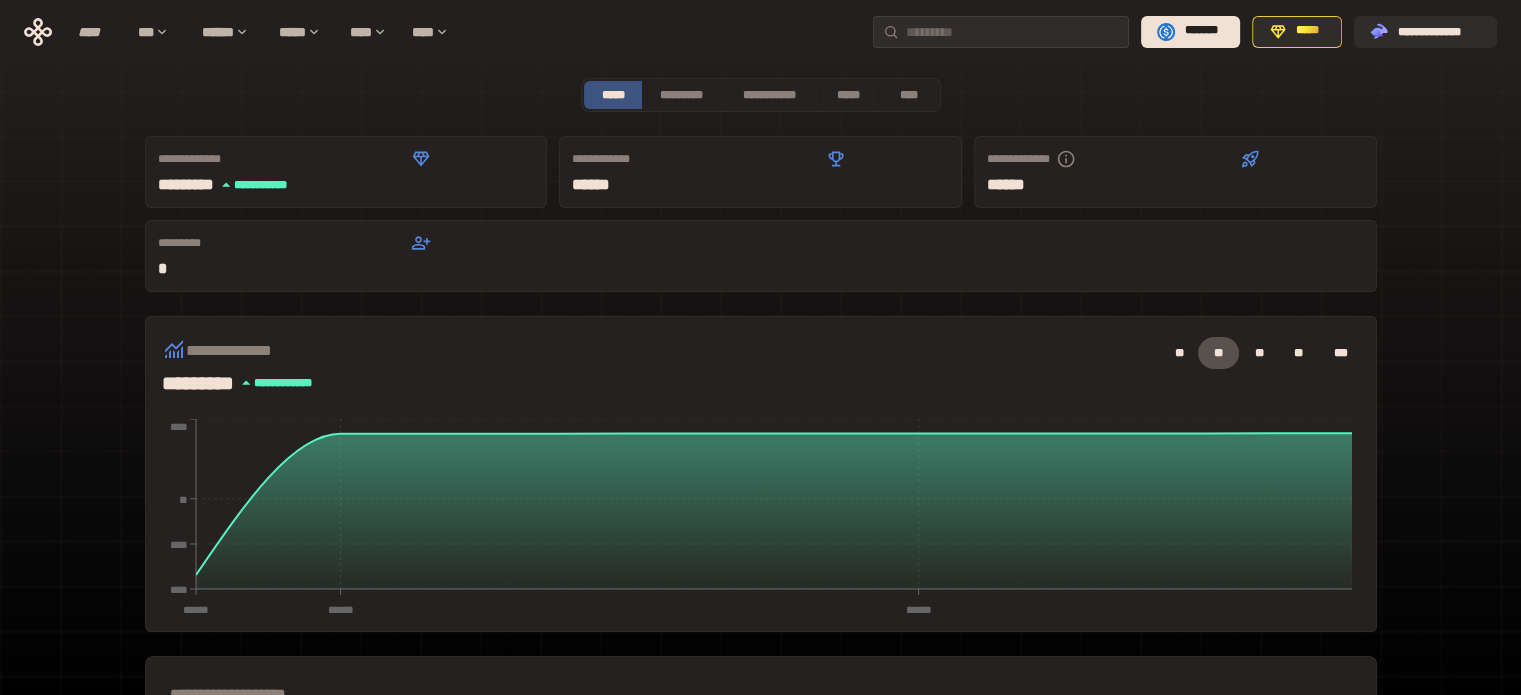scroll, scrollTop: 0, scrollLeft: 0, axis: both 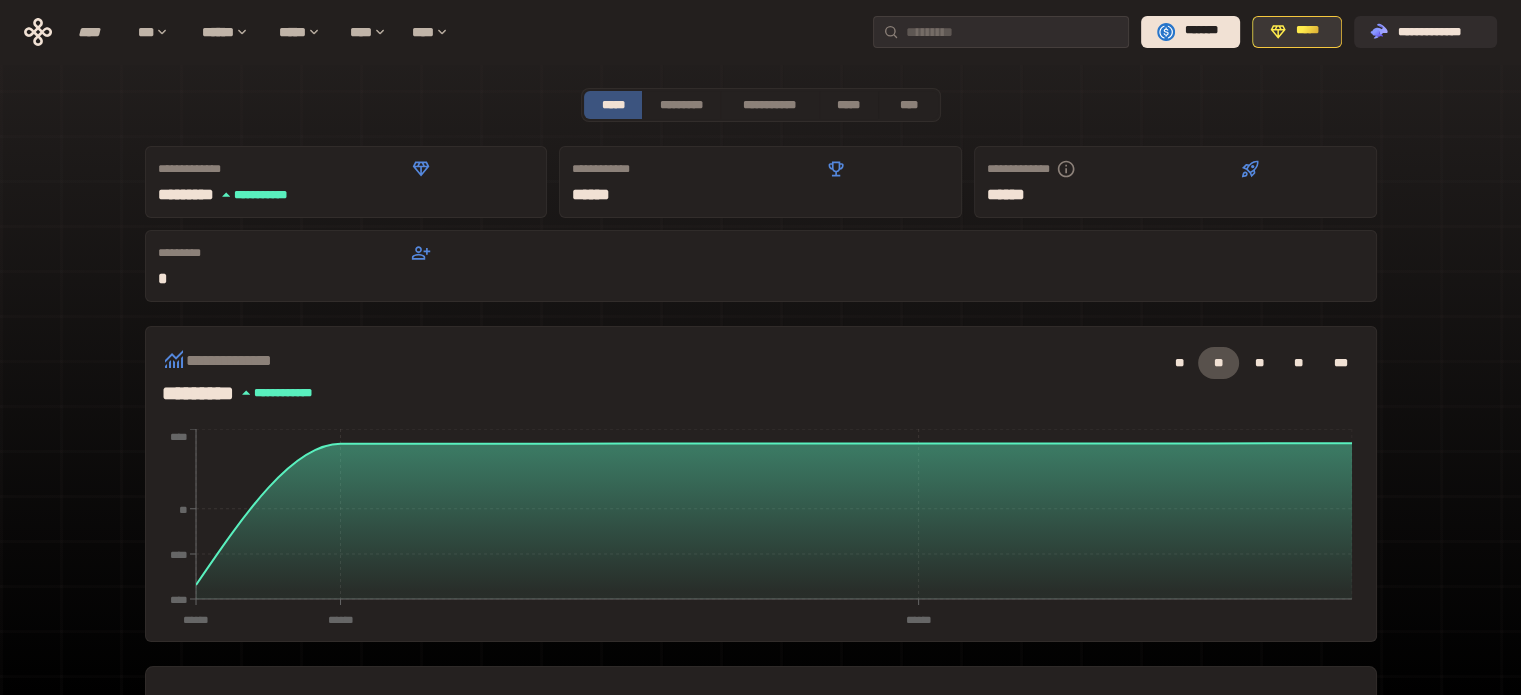 click on "*****" at bounding box center (1308, 31) 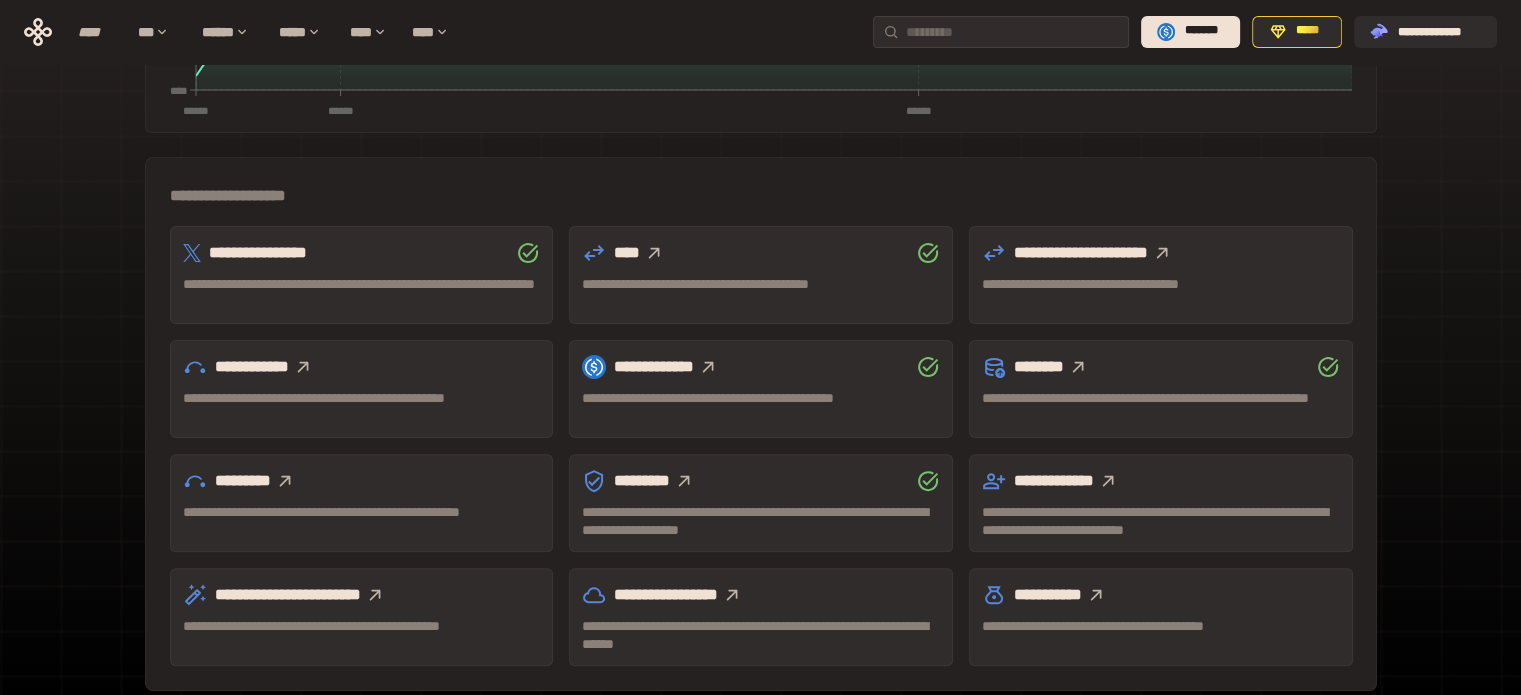 scroll, scrollTop: 0, scrollLeft: 0, axis: both 